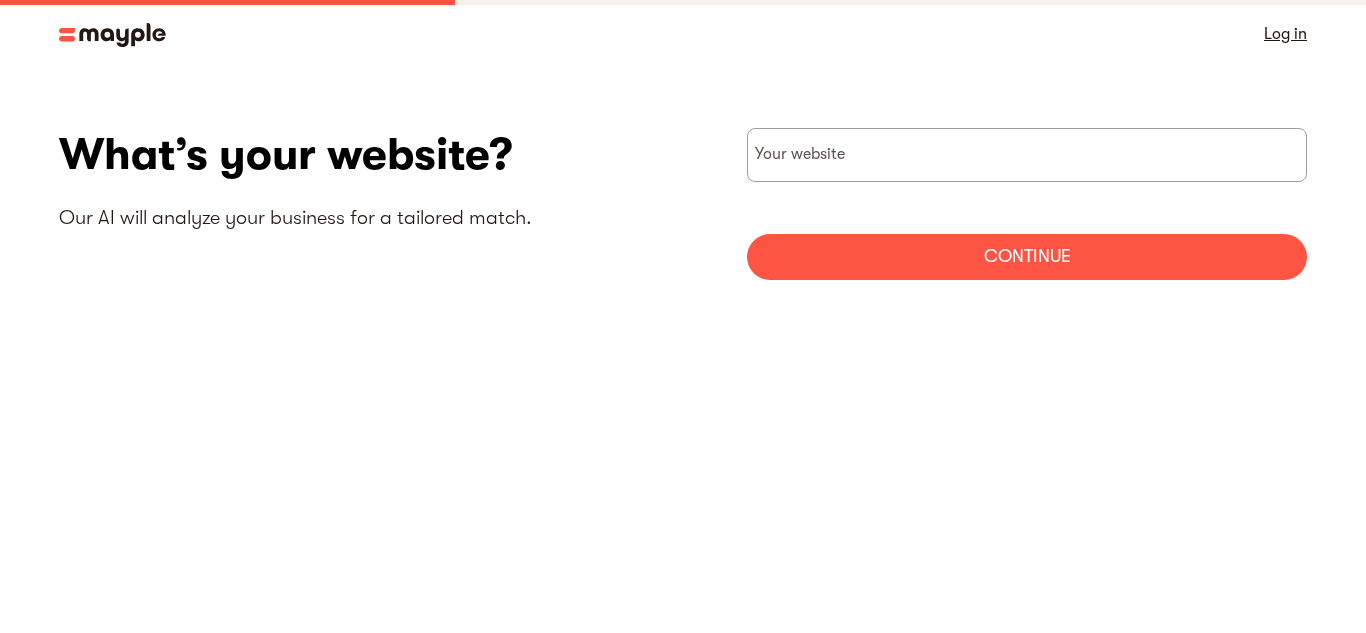 scroll, scrollTop: 0, scrollLeft: 0, axis: both 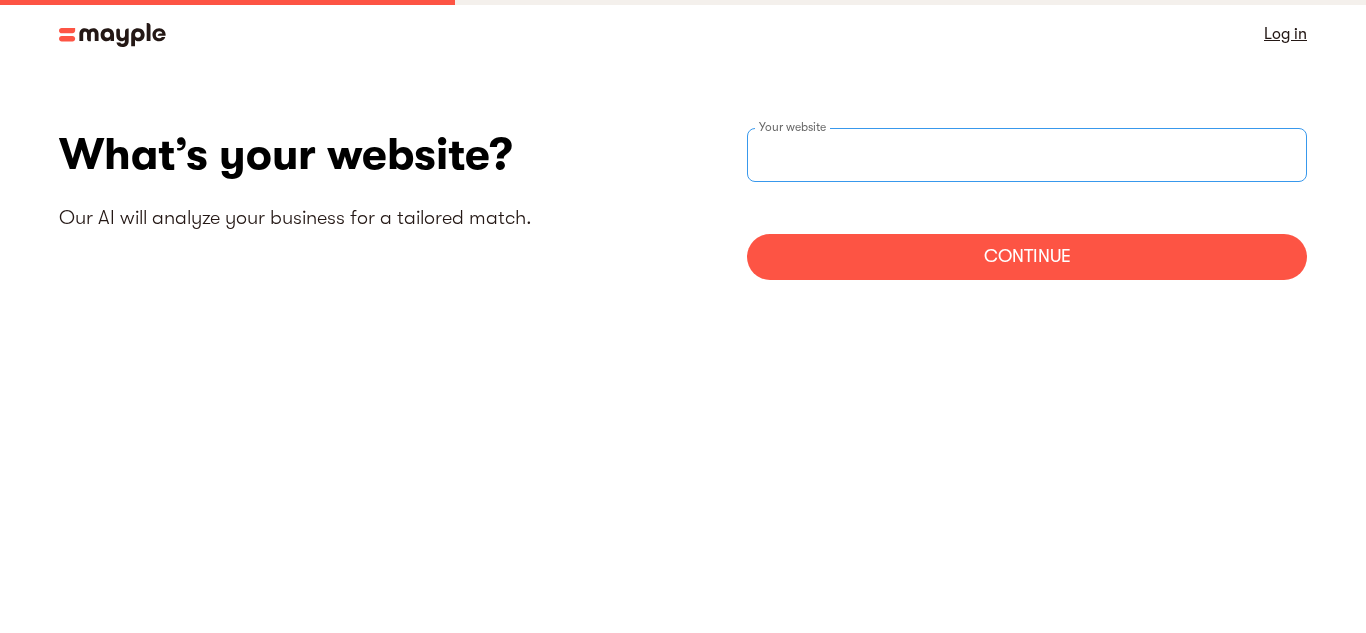 click at bounding box center [1027, 155] 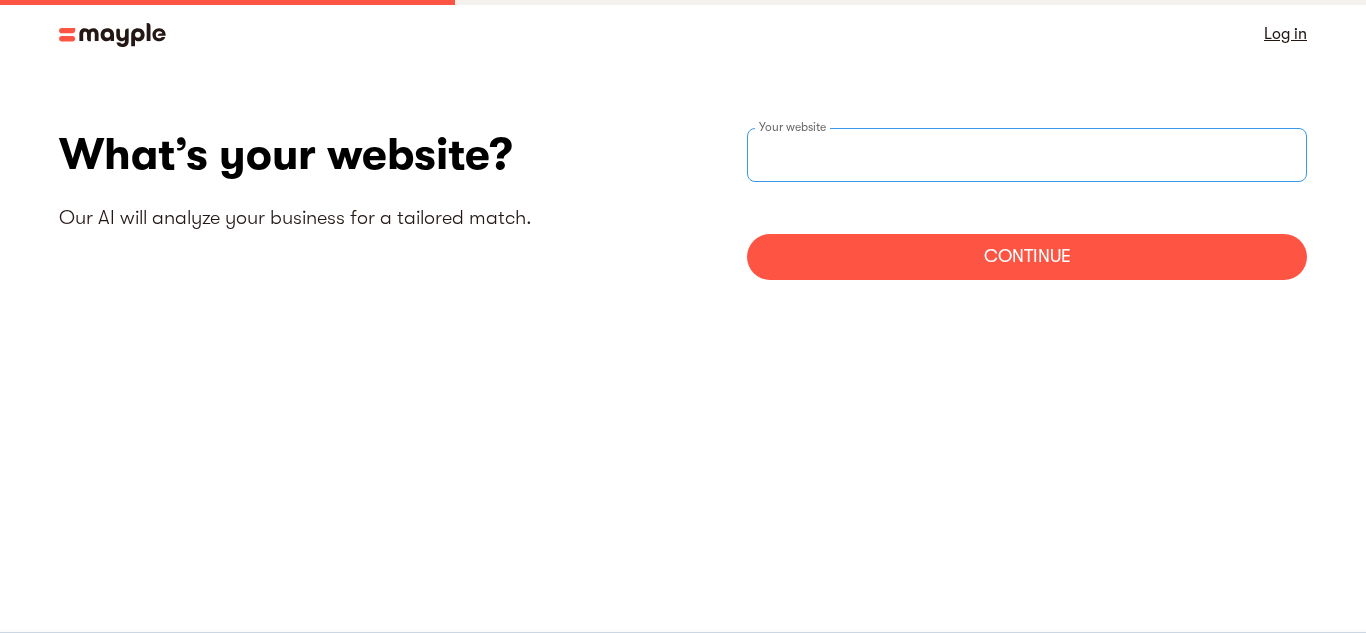 click at bounding box center (1027, 155) 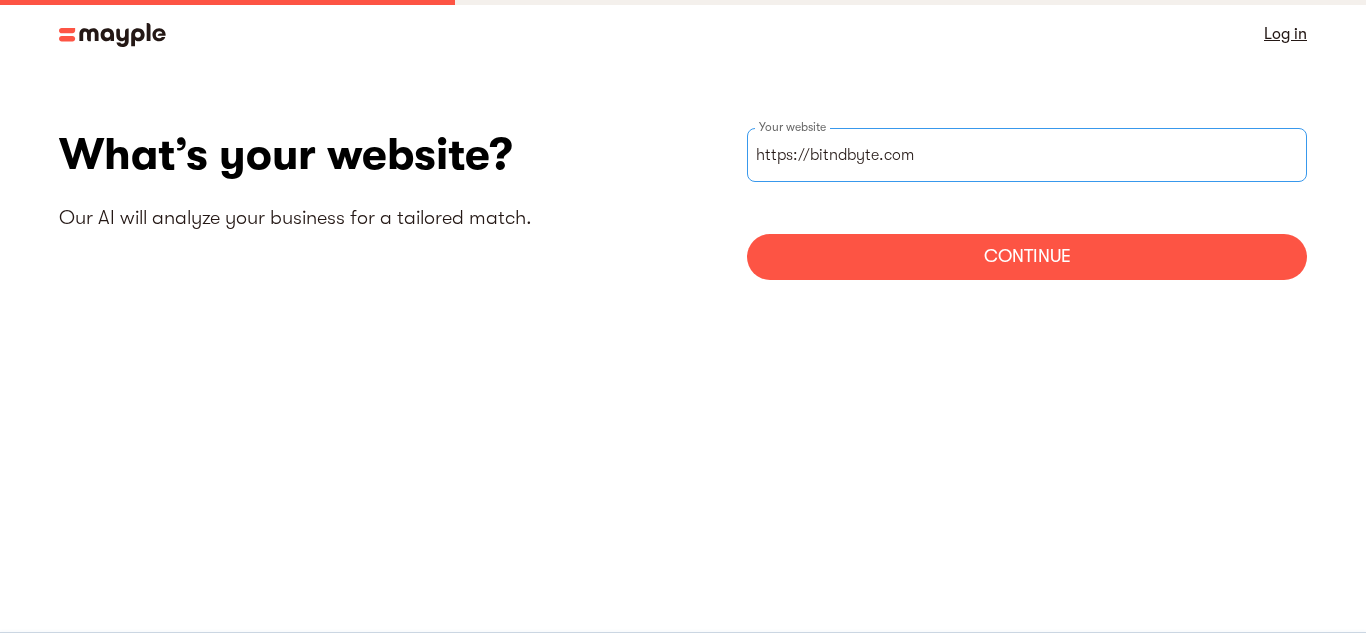 type on "https://bitndbyte.com" 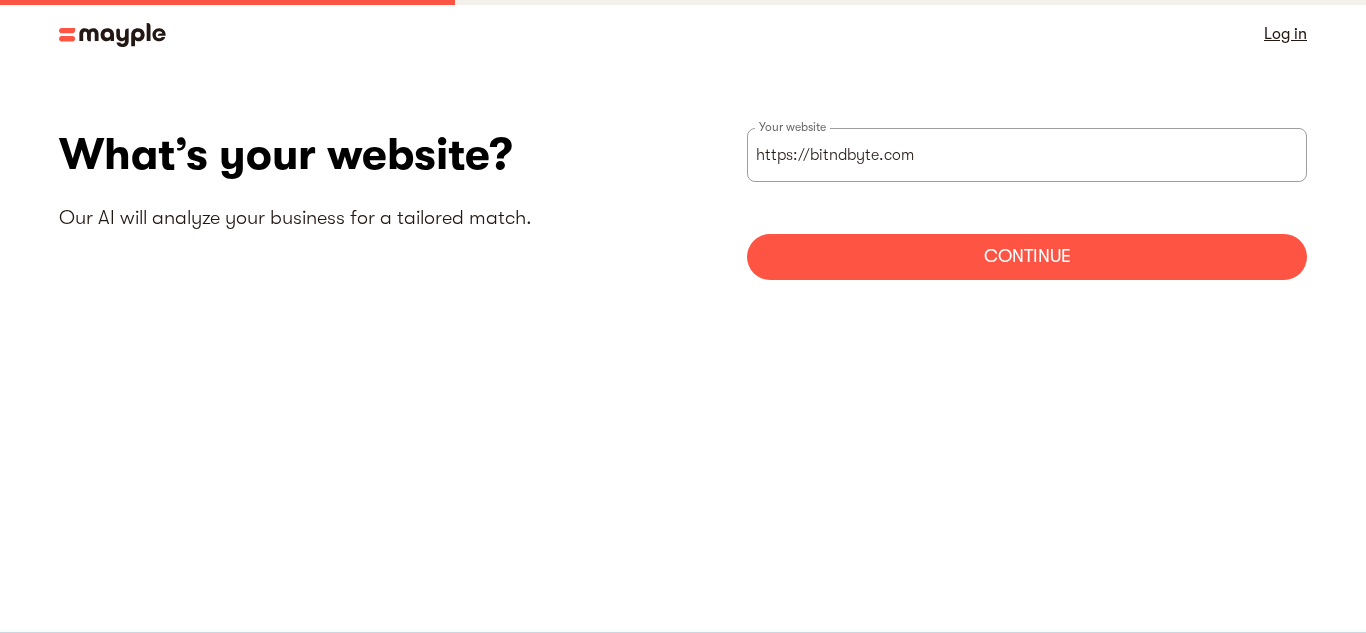click on "Continue" at bounding box center (1027, 257) 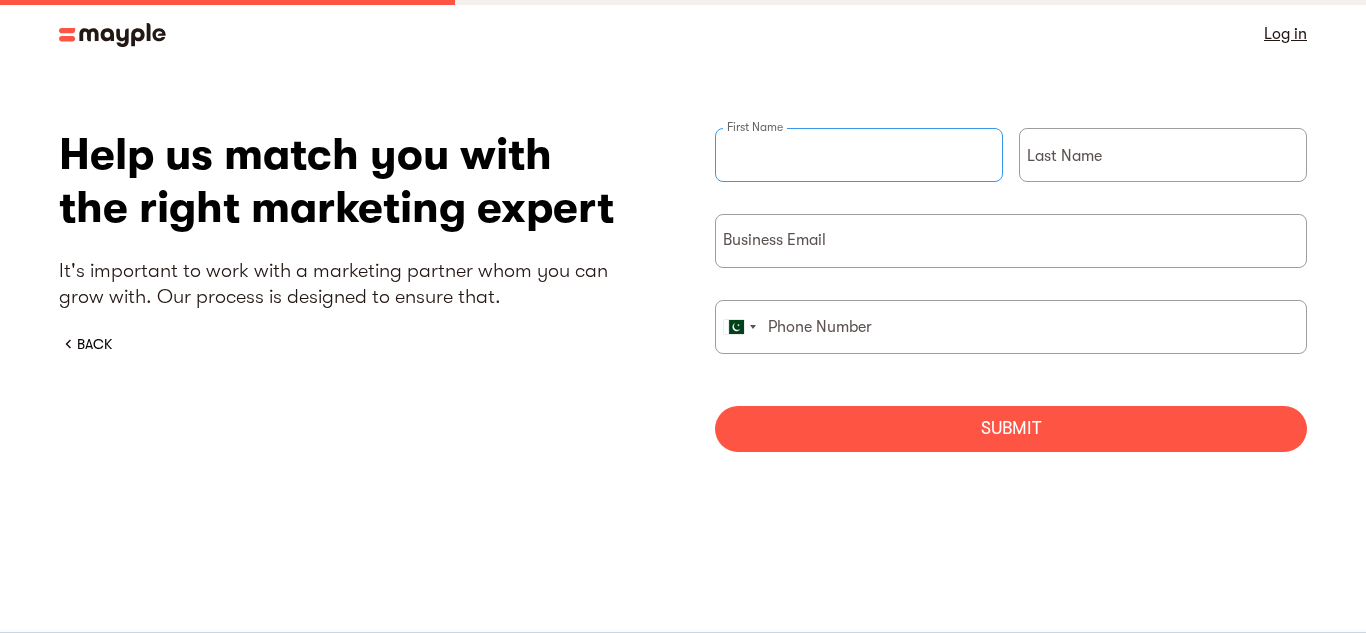 click at bounding box center [859, 155] 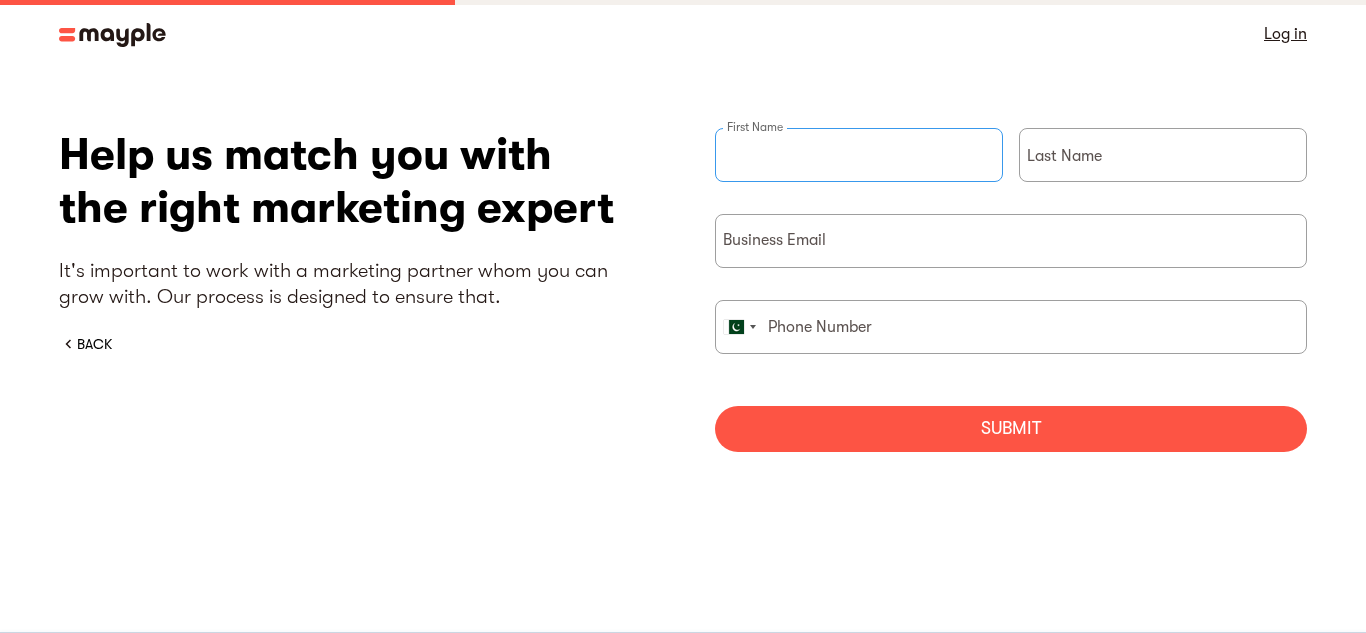type on "[FIRST]" 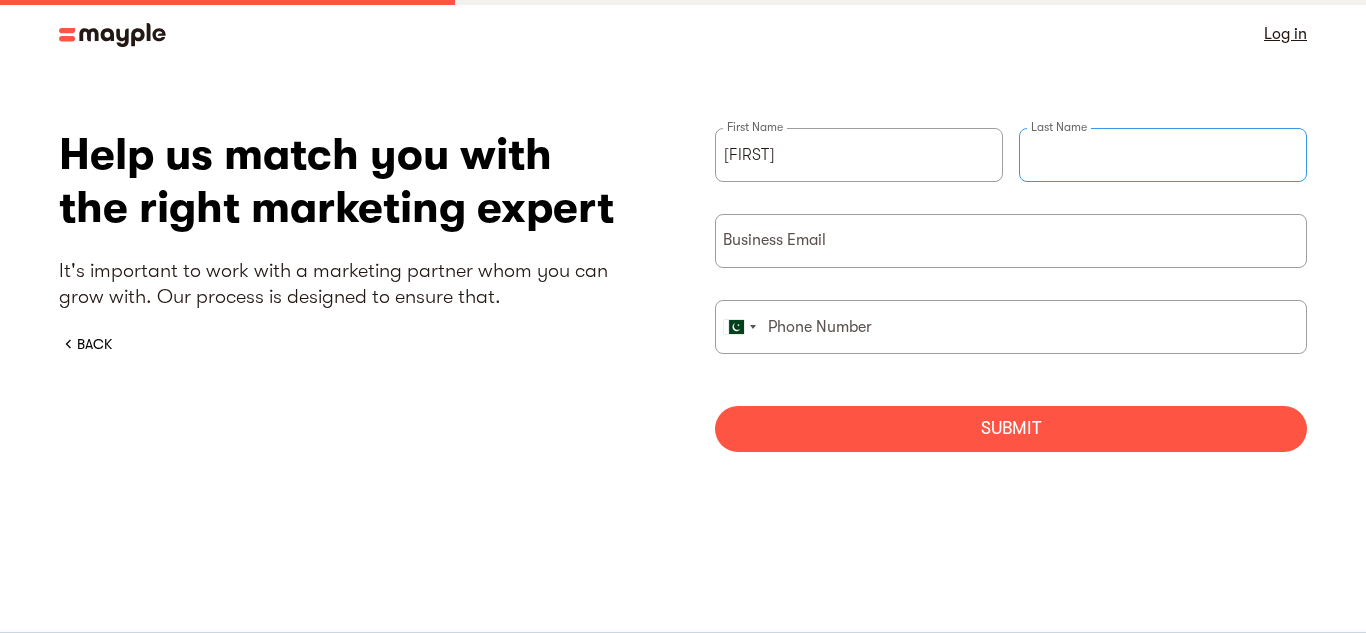 type on "[LAST]" 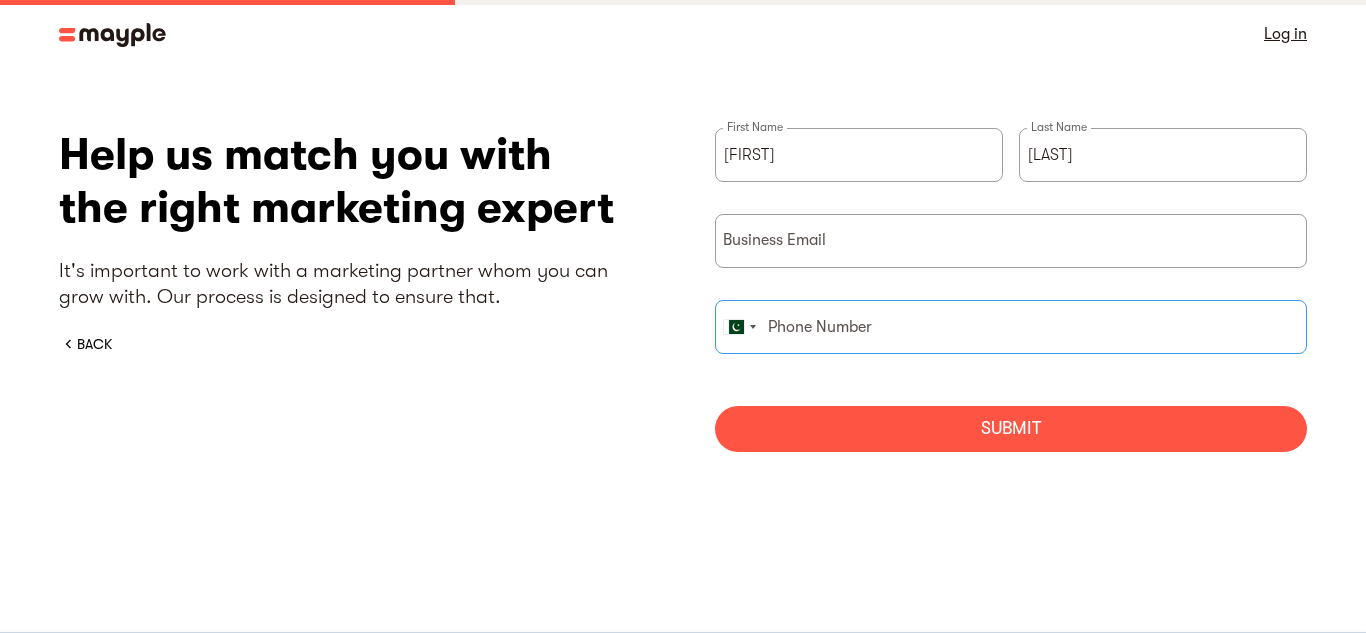 type on "### ########" 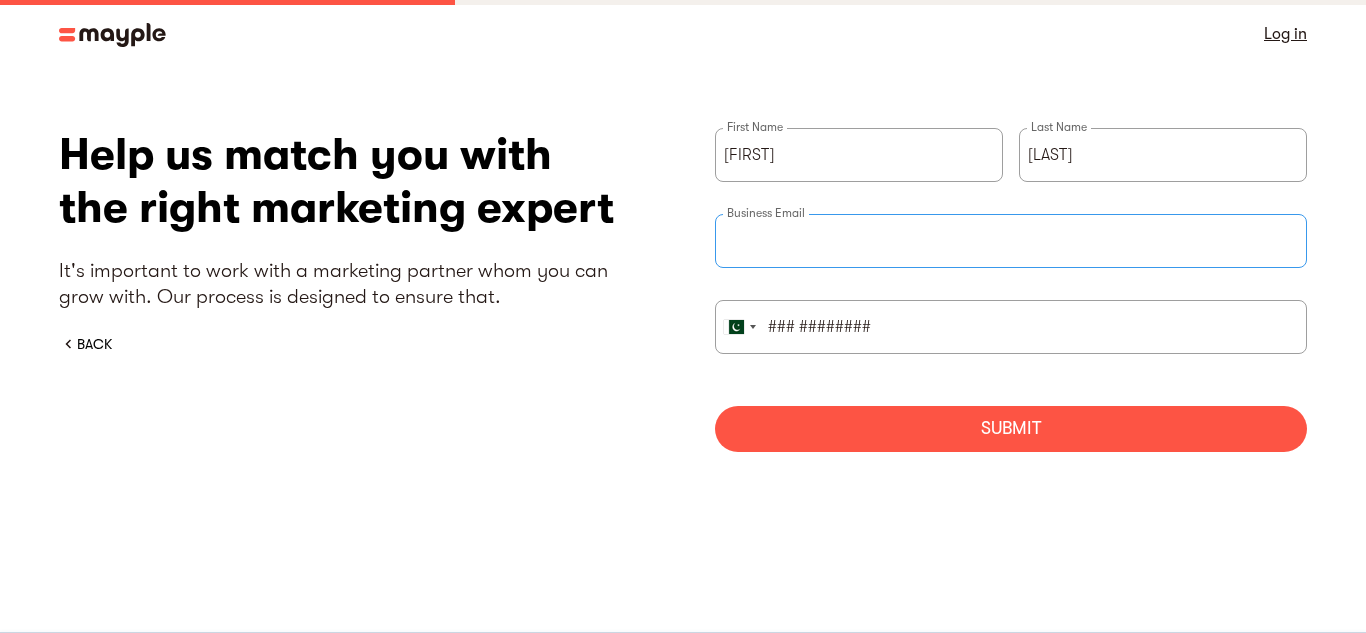 click at bounding box center (1011, 241) 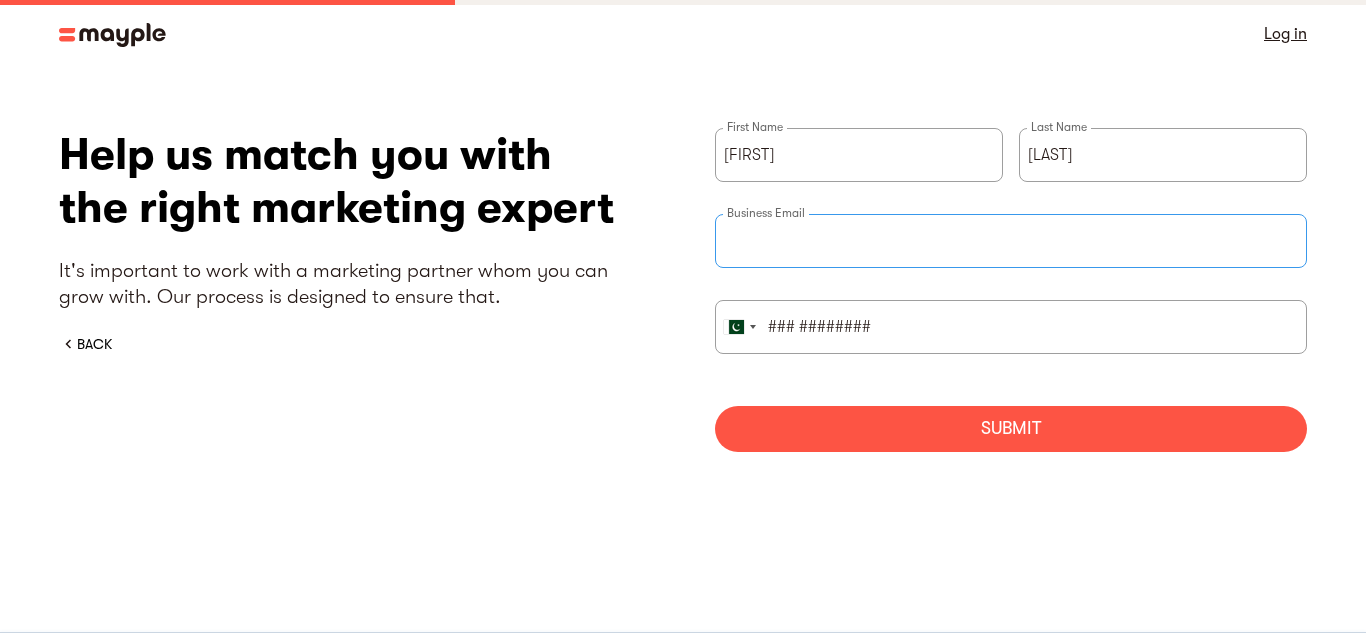 type on "********@*****.***" 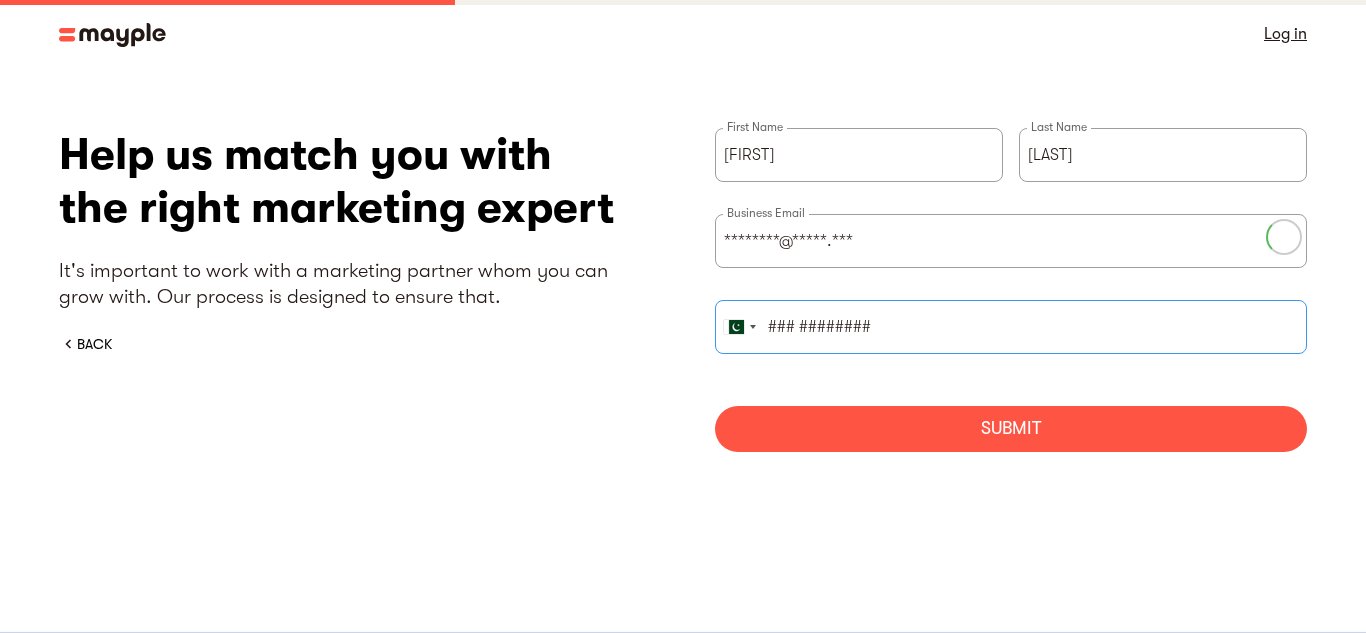 click on "### ########" at bounding box center [1011, 327] 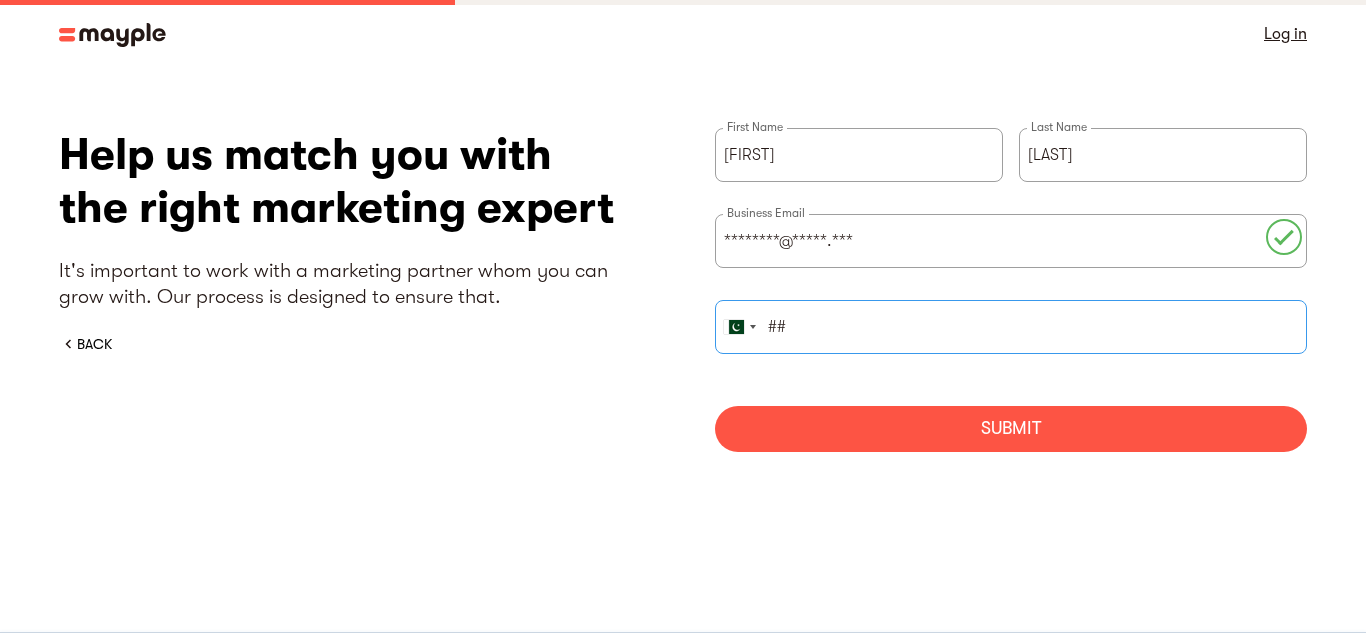 type on "0" 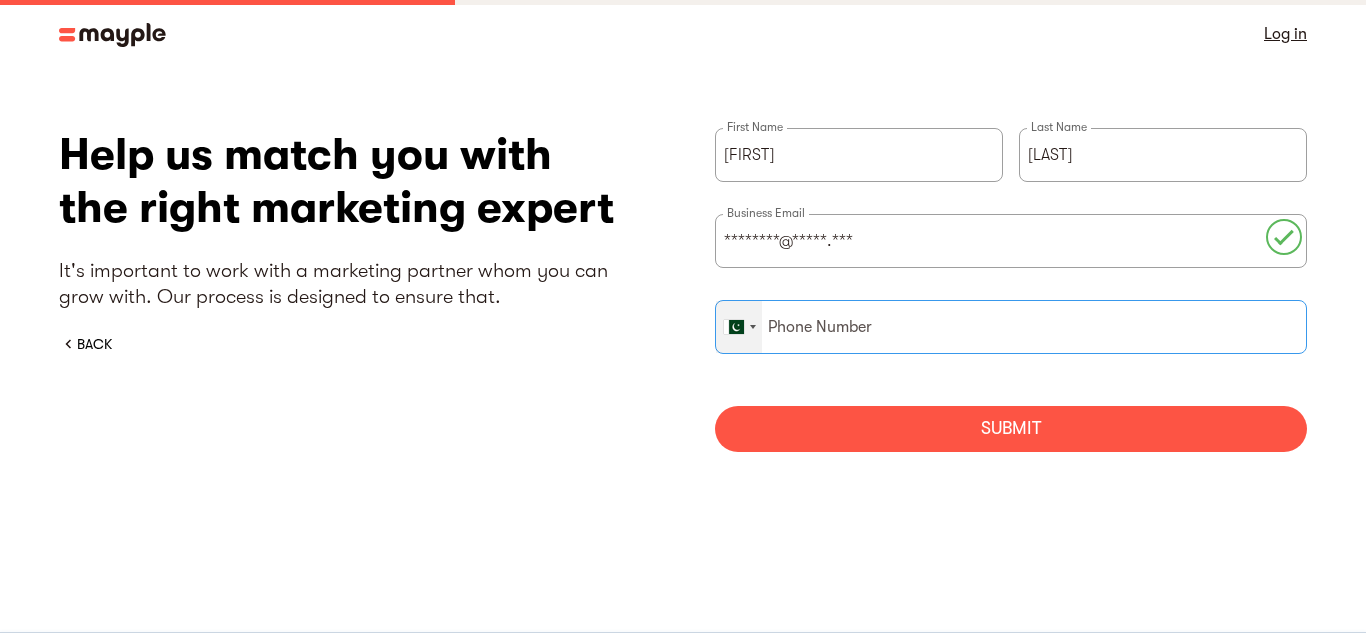 type 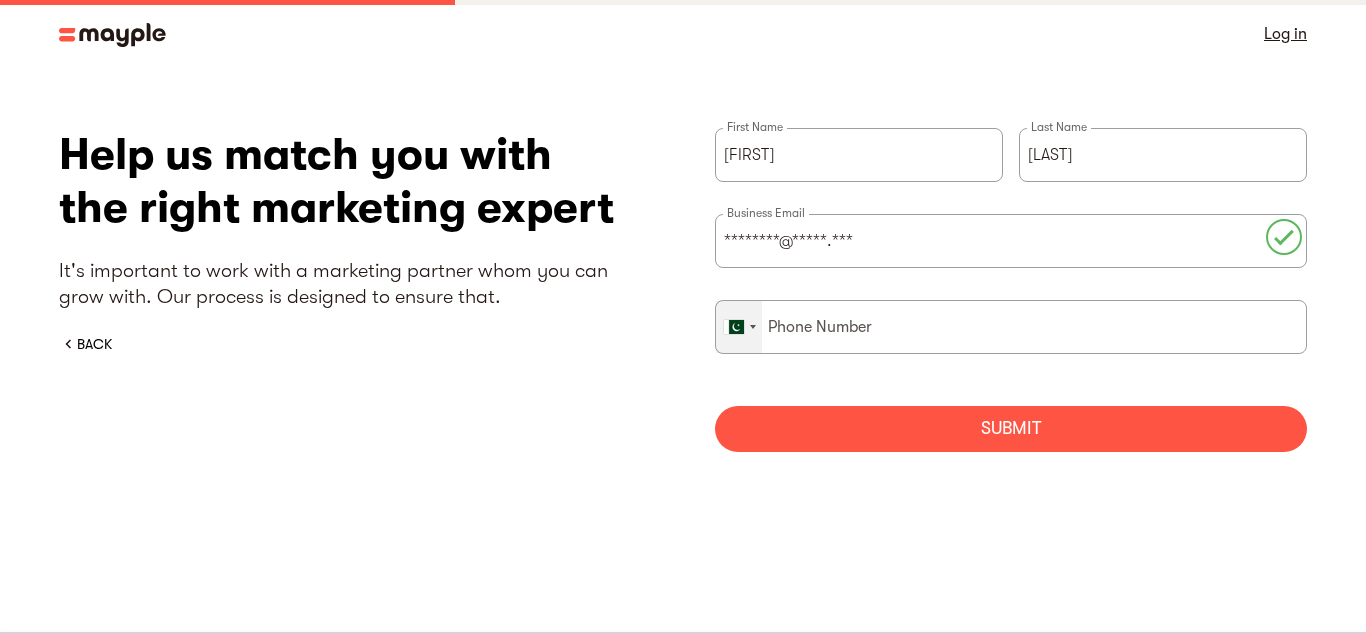 click at bounding box center (739, 327) 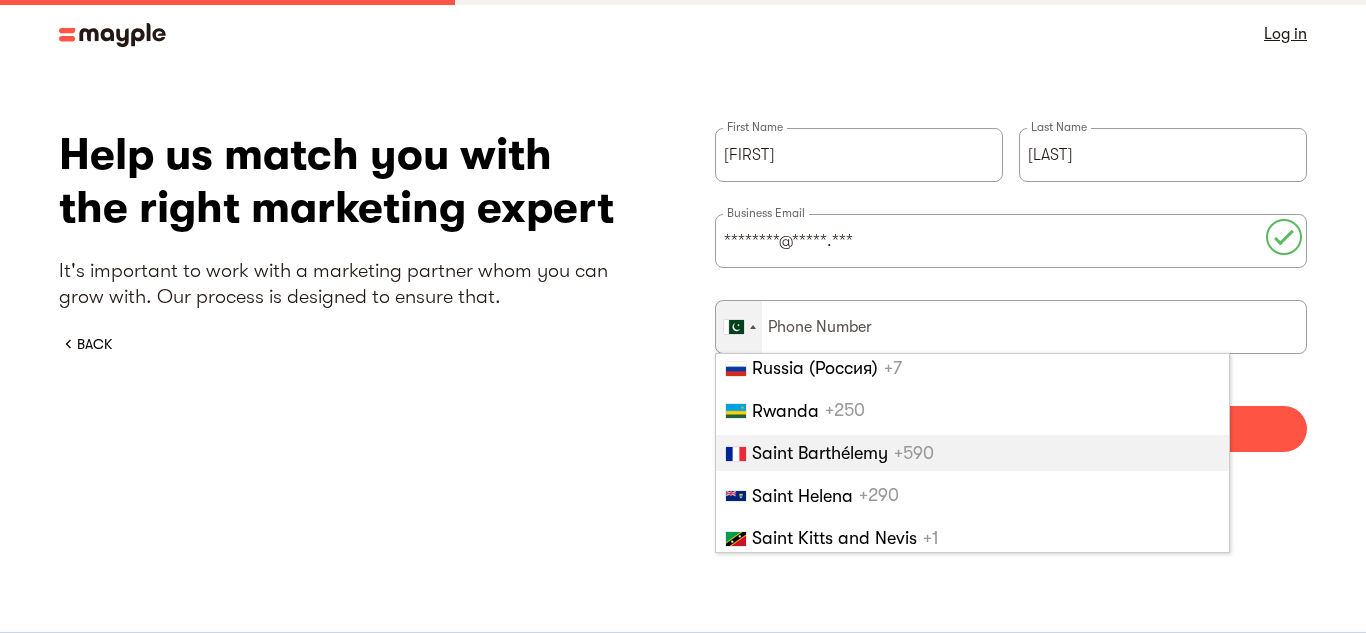 scroll, scrollTop: 9631, scrollLeft: 0, axis: vertical 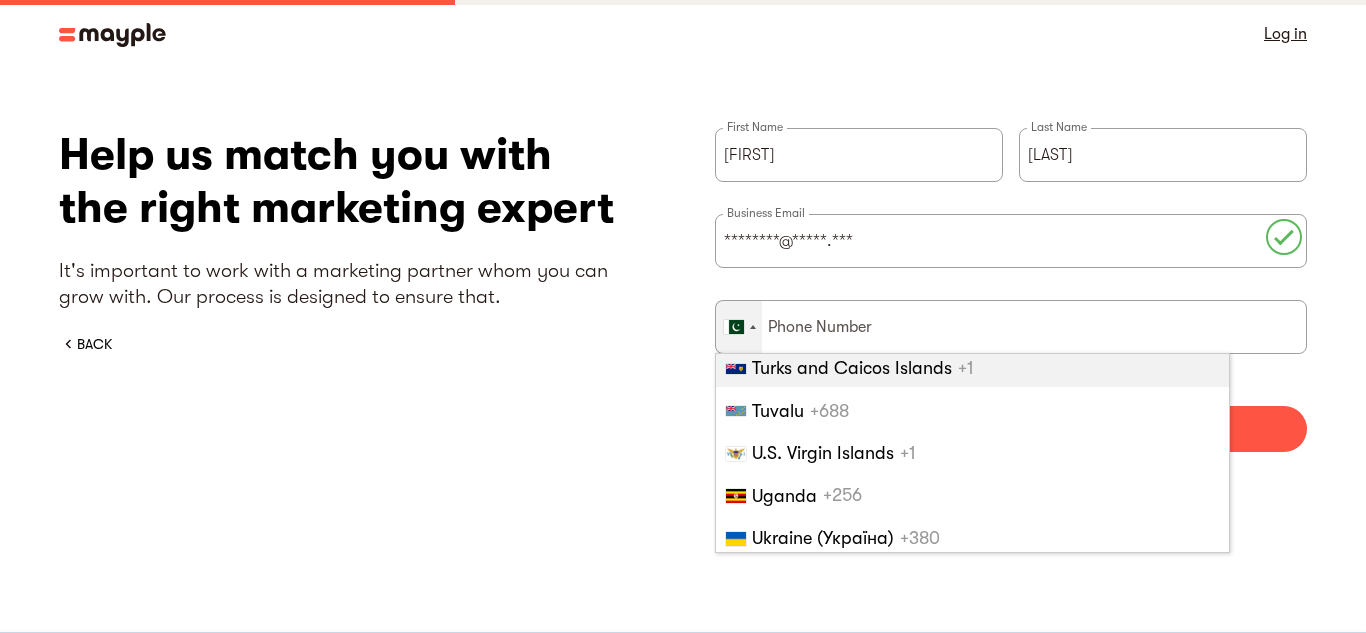 type 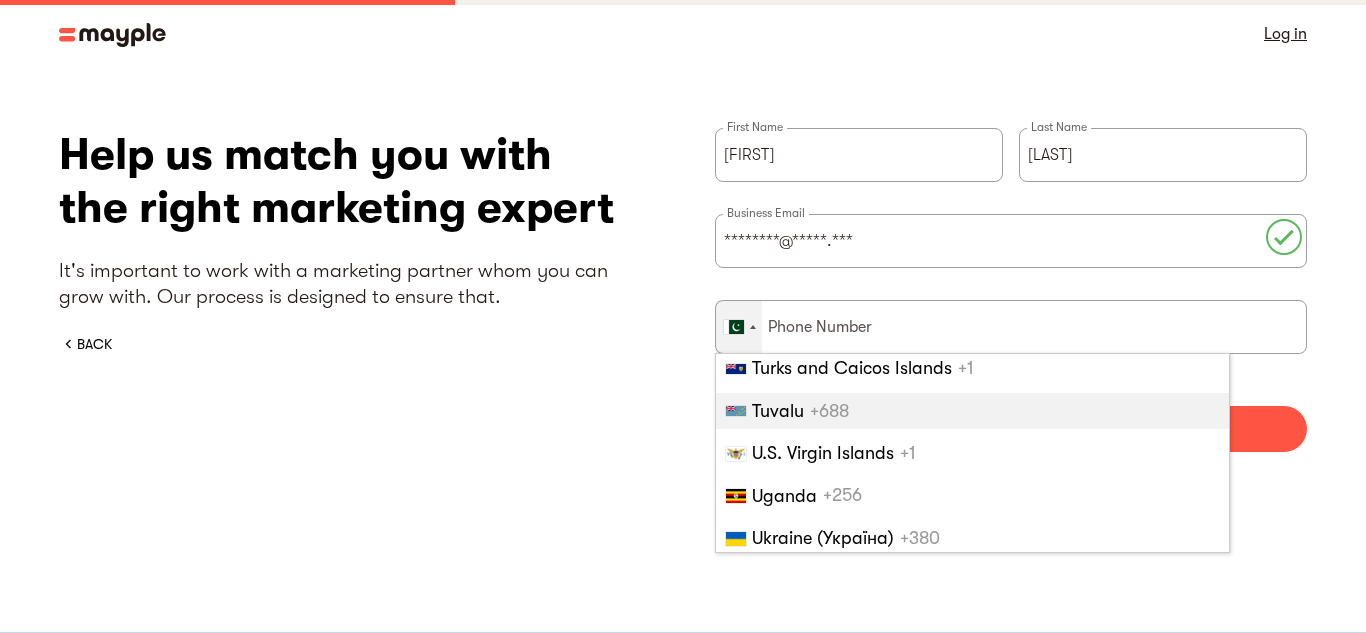 type 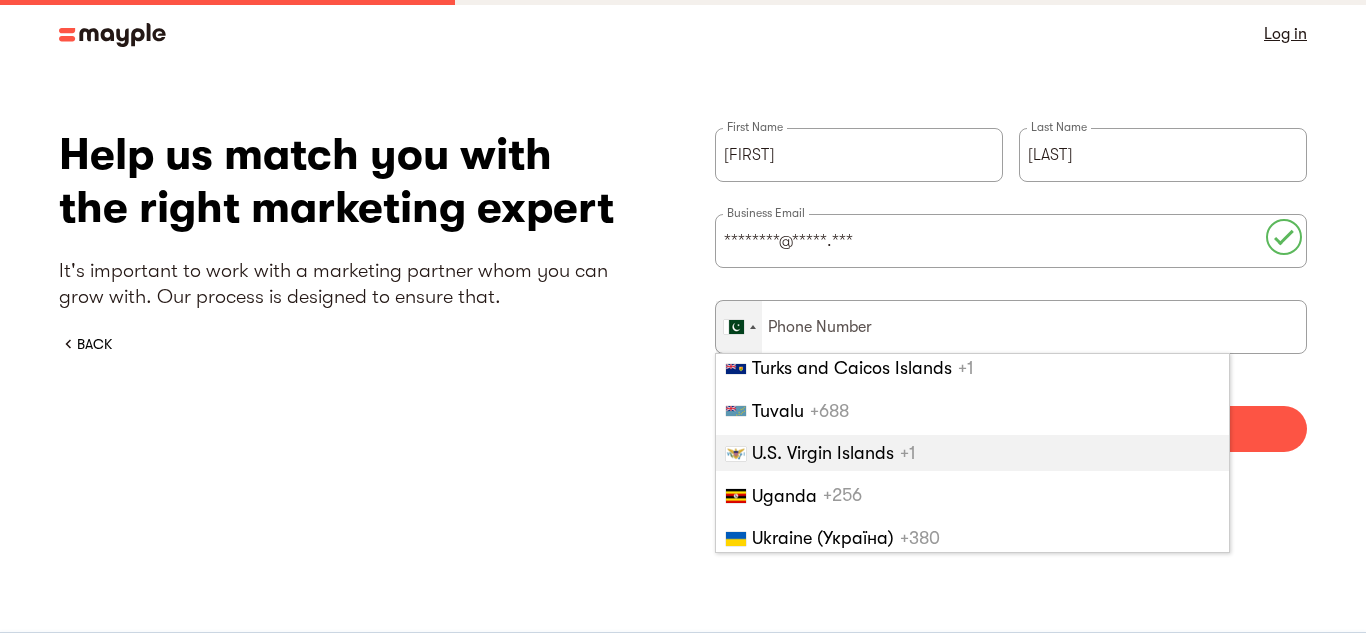 type 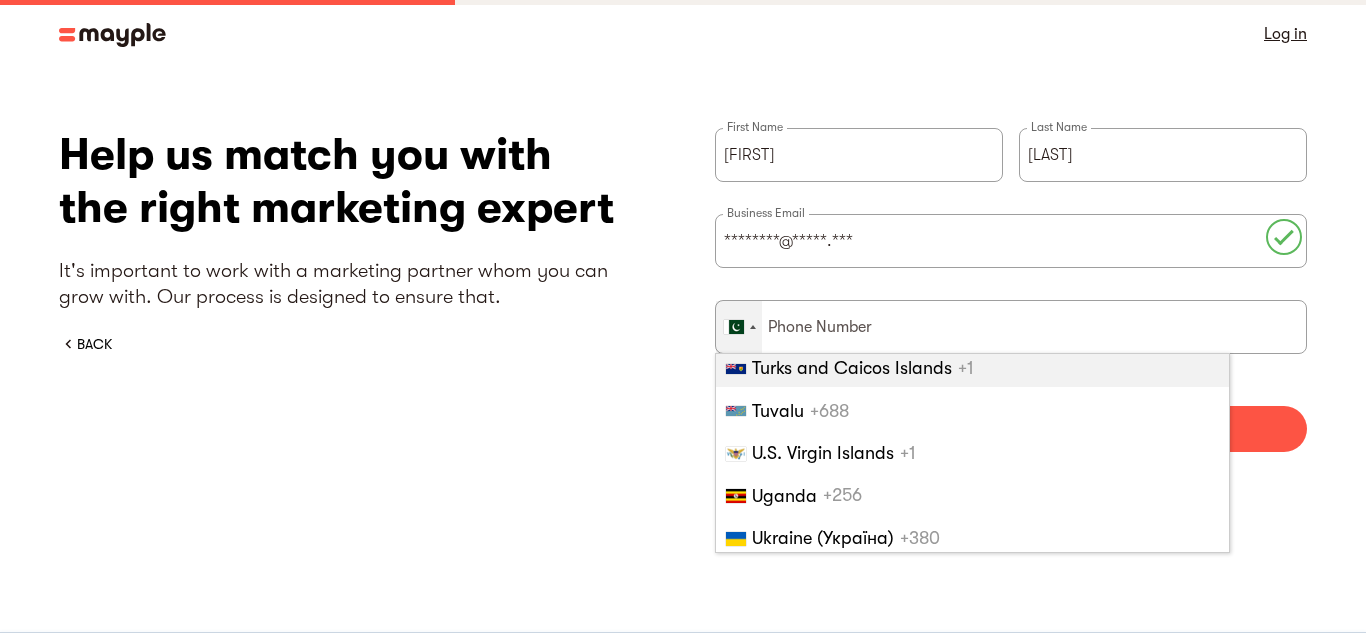 type 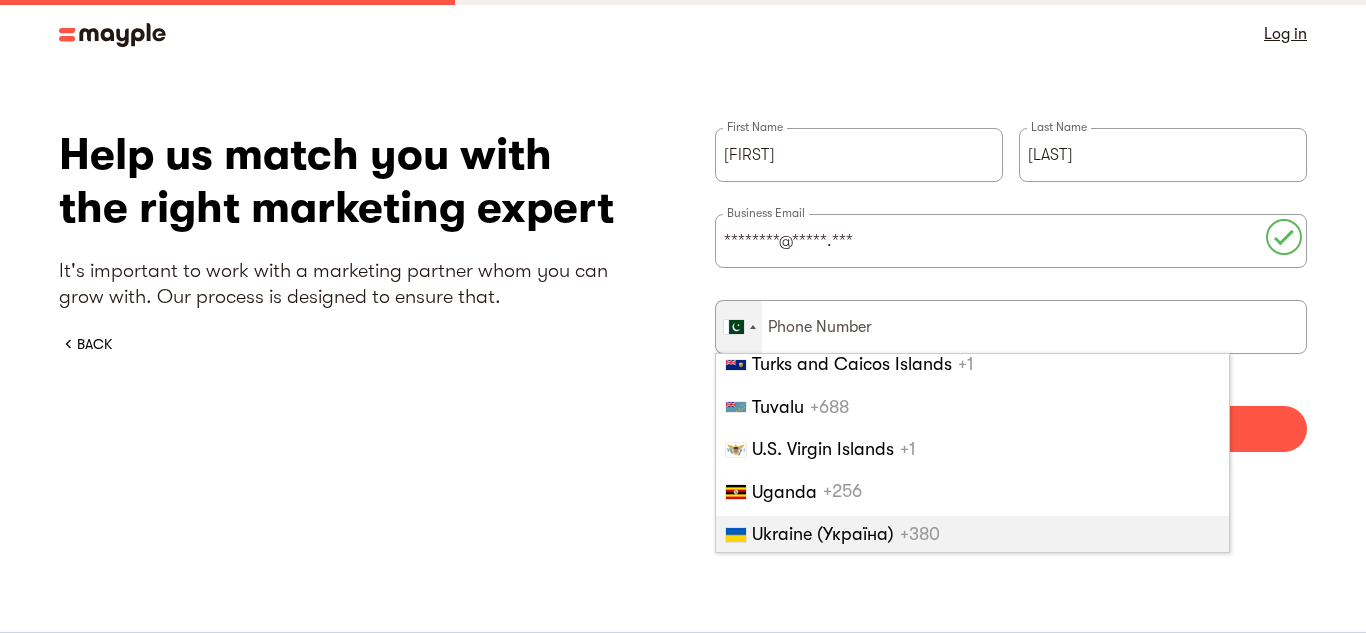 type 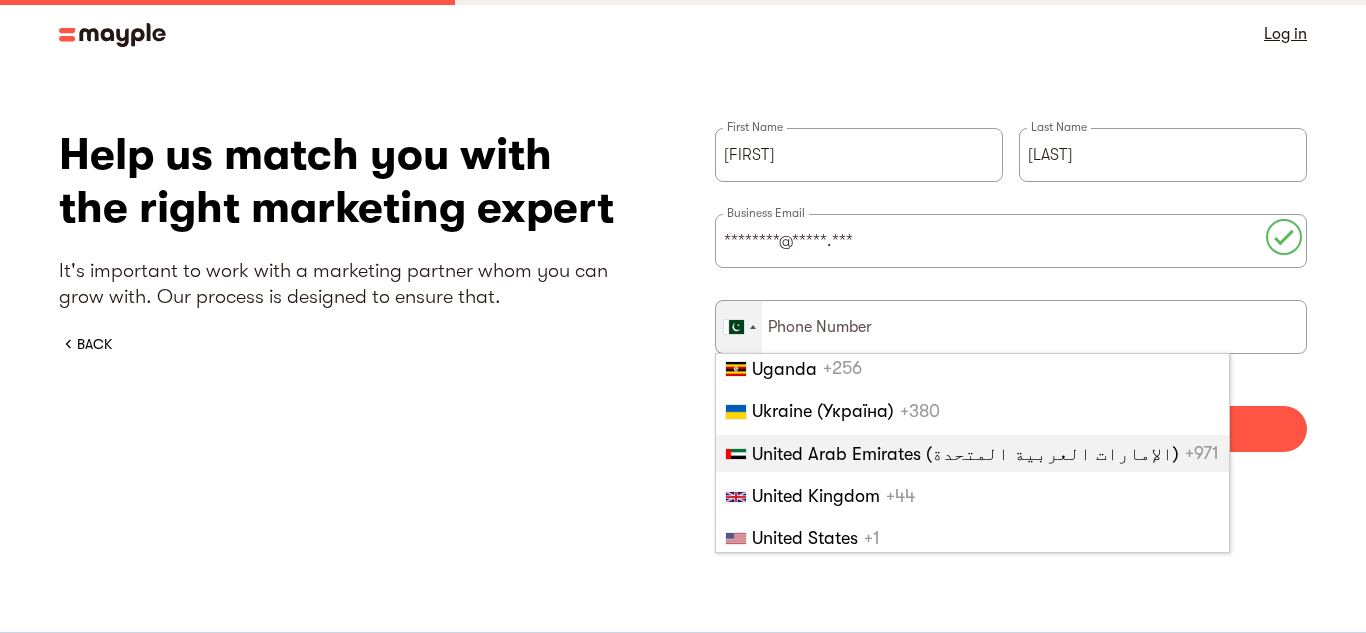type 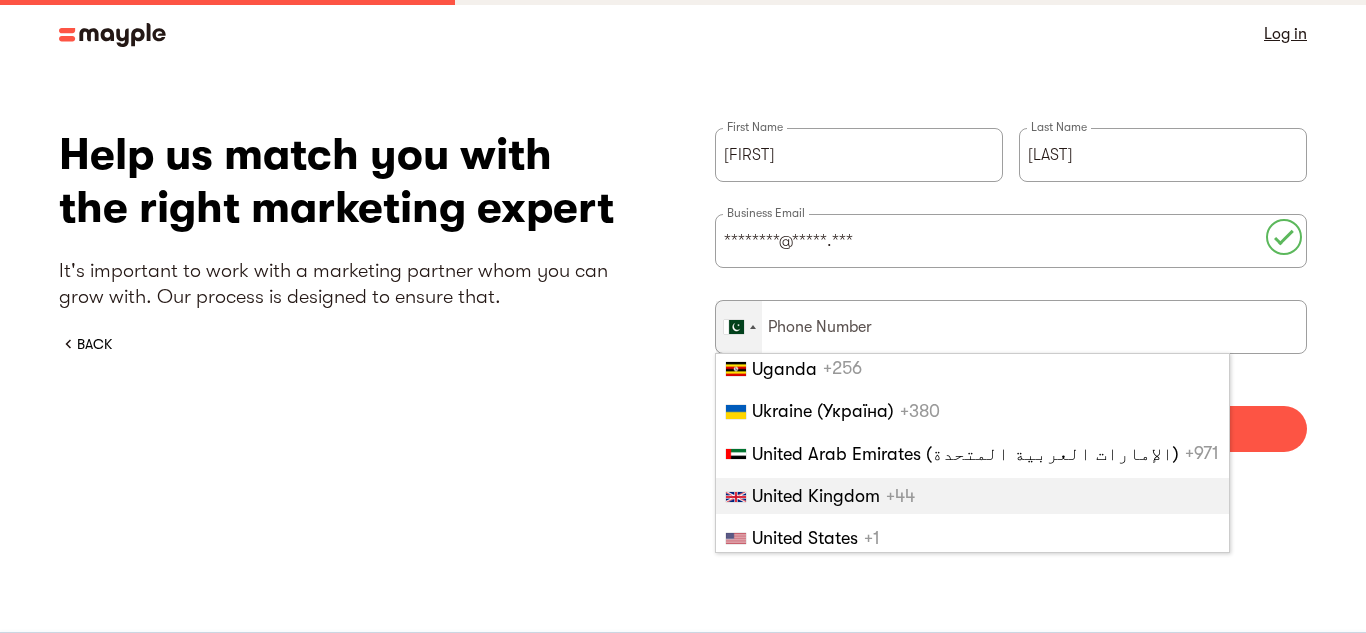 type 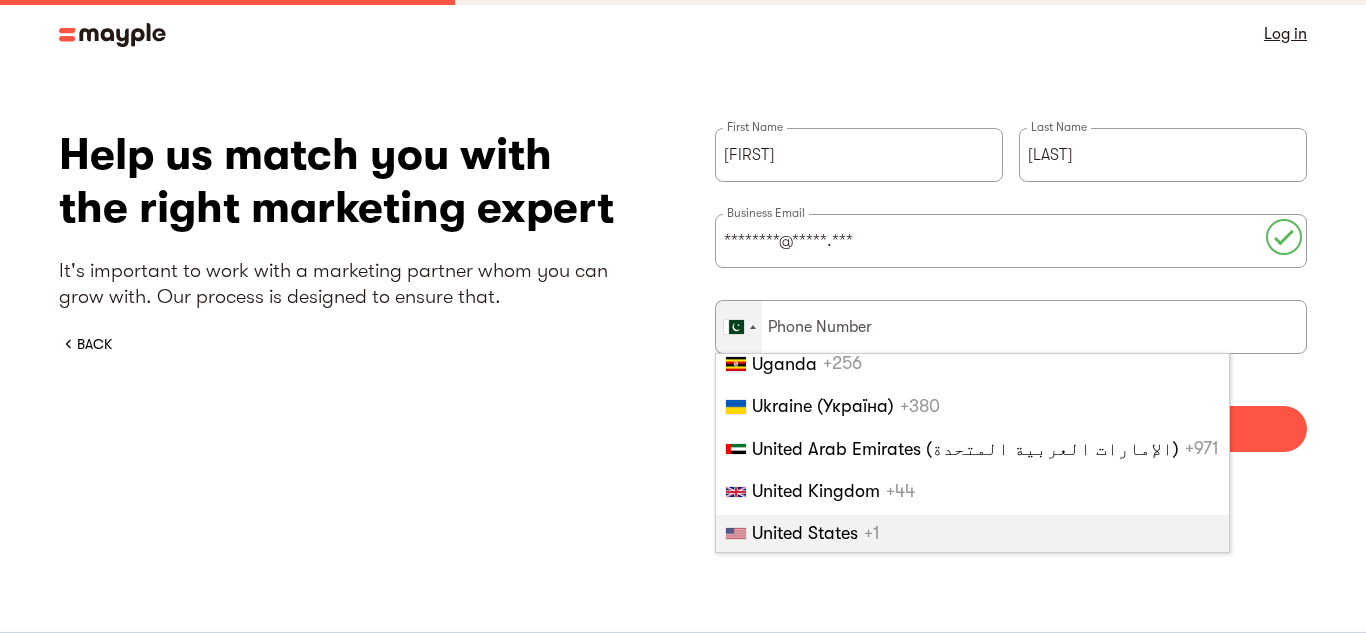 click on "United States" at bounding box center [805, 533] 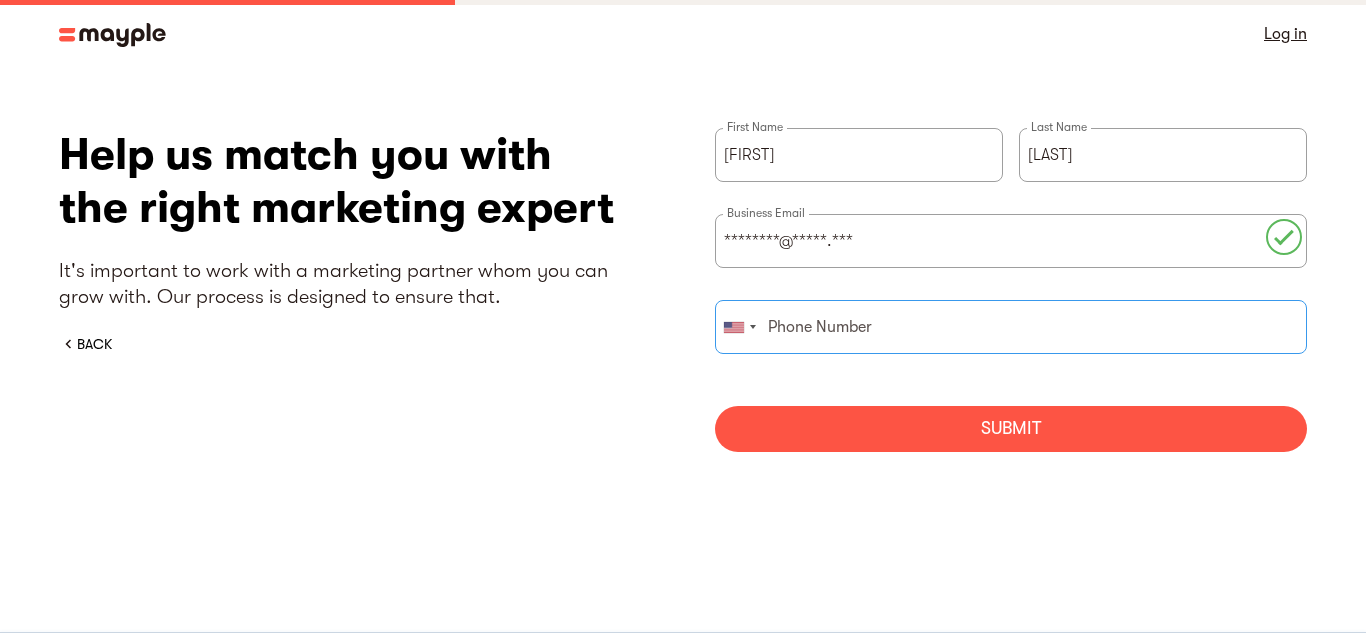 click at bounding box center [1011, 327] 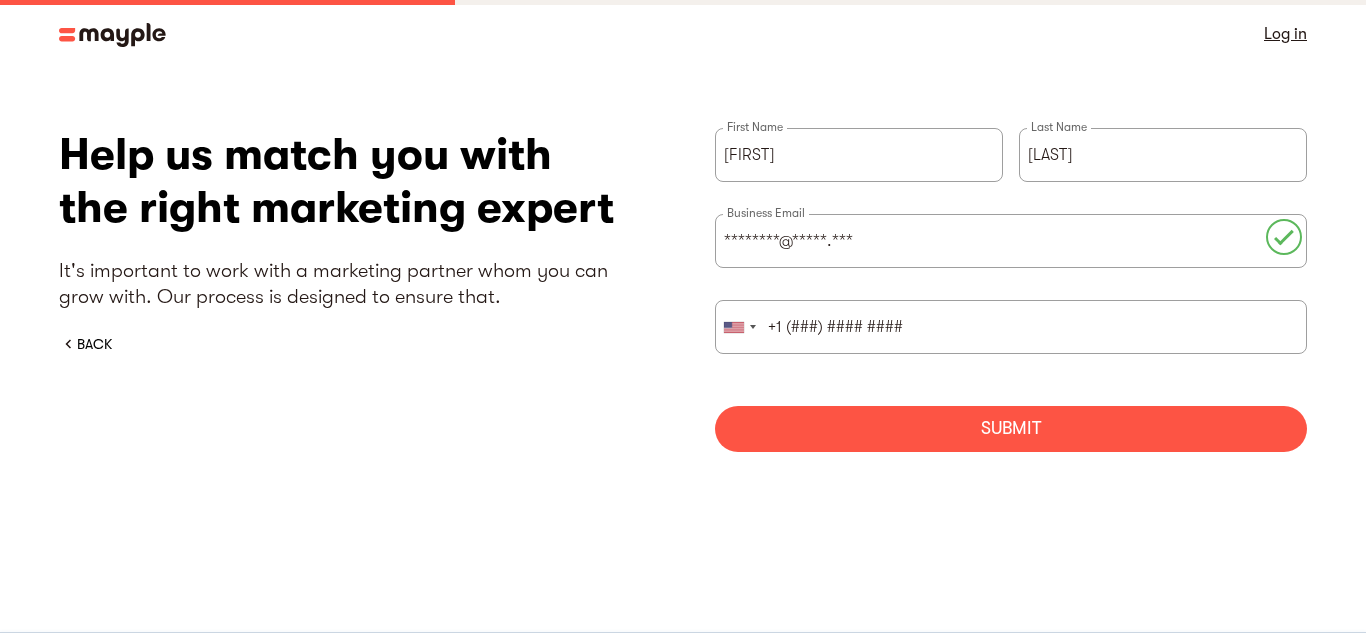 click on "Submit" at bounding box center (1011, 429) 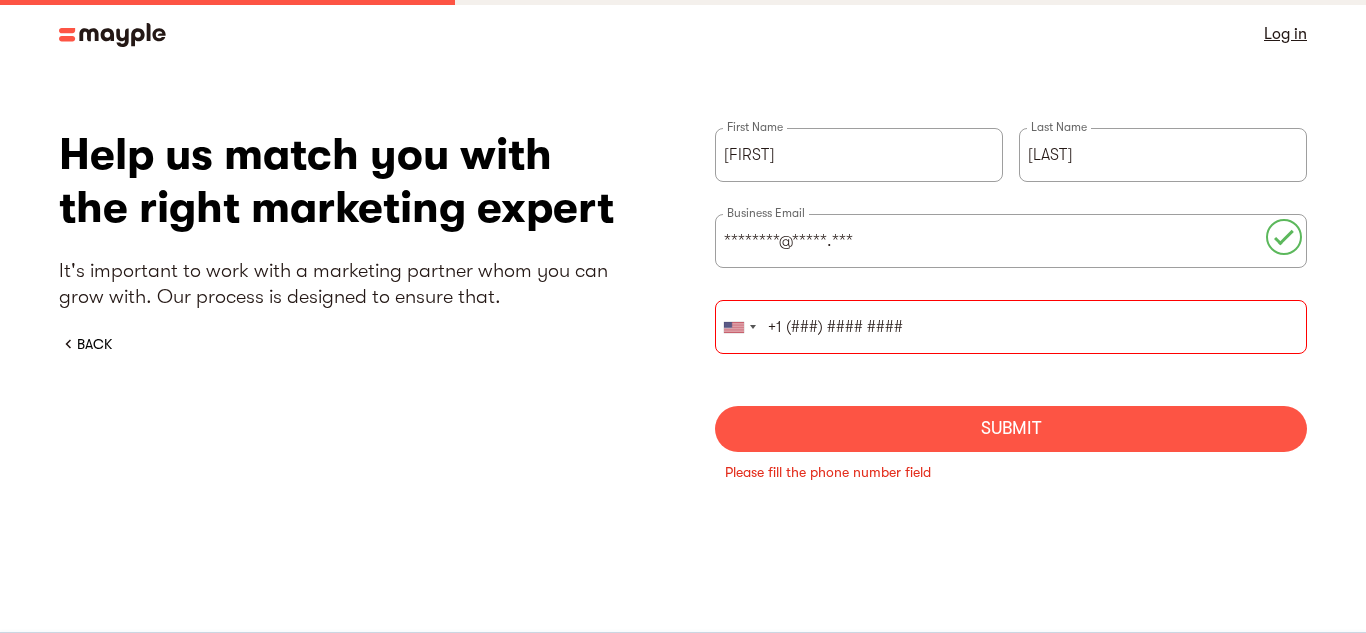 click on "+1 (###) #### ####" at bounding box center (1011, 327) 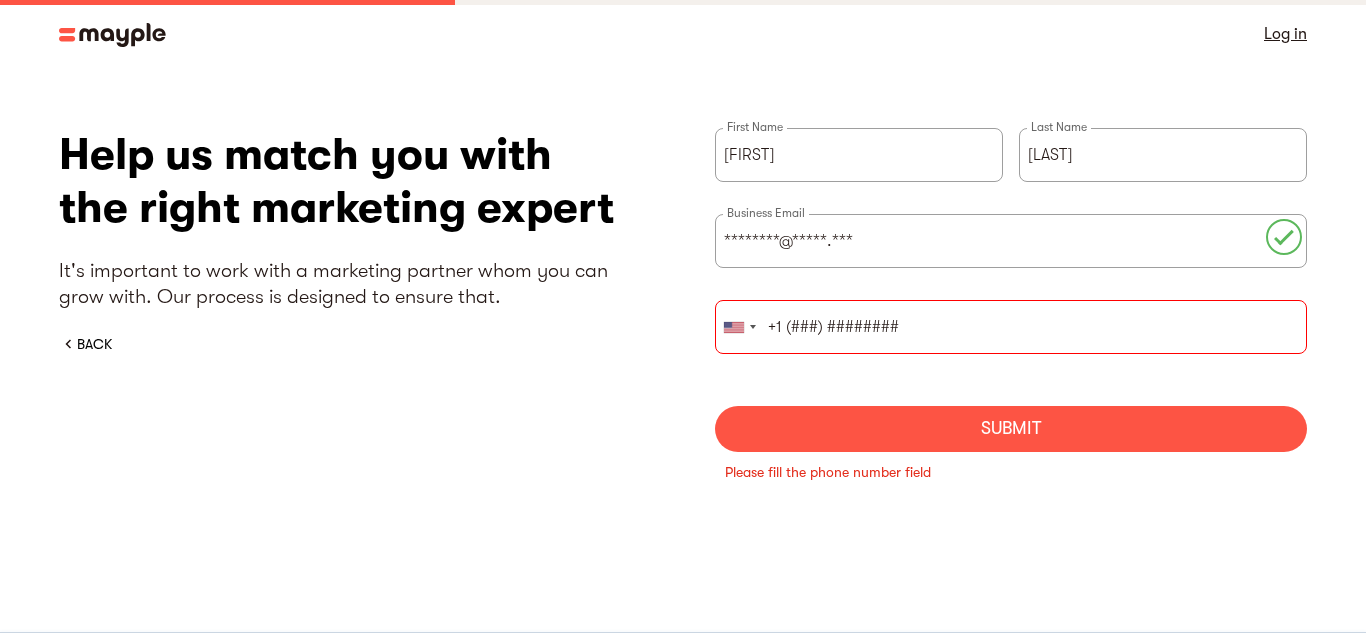 click on "+1 (###) ########" at bounding box center [1011, 327] 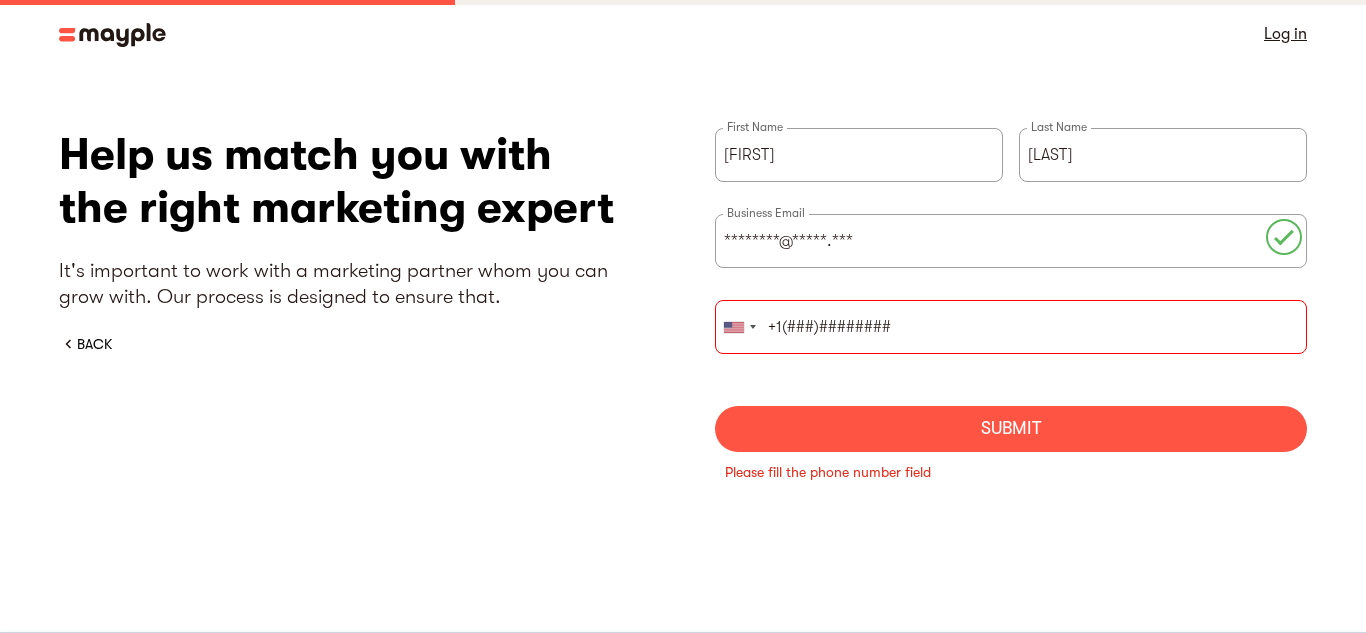 click on "Submit" at bounding box center (1011, 429) 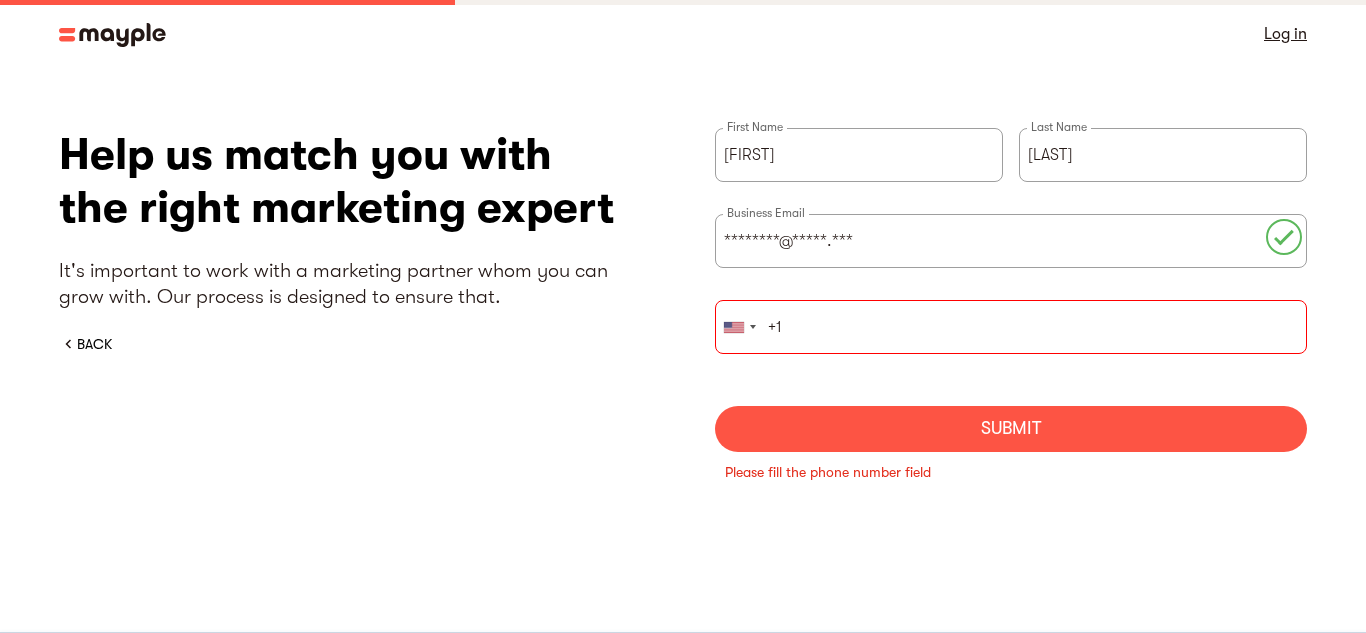 type on "+" 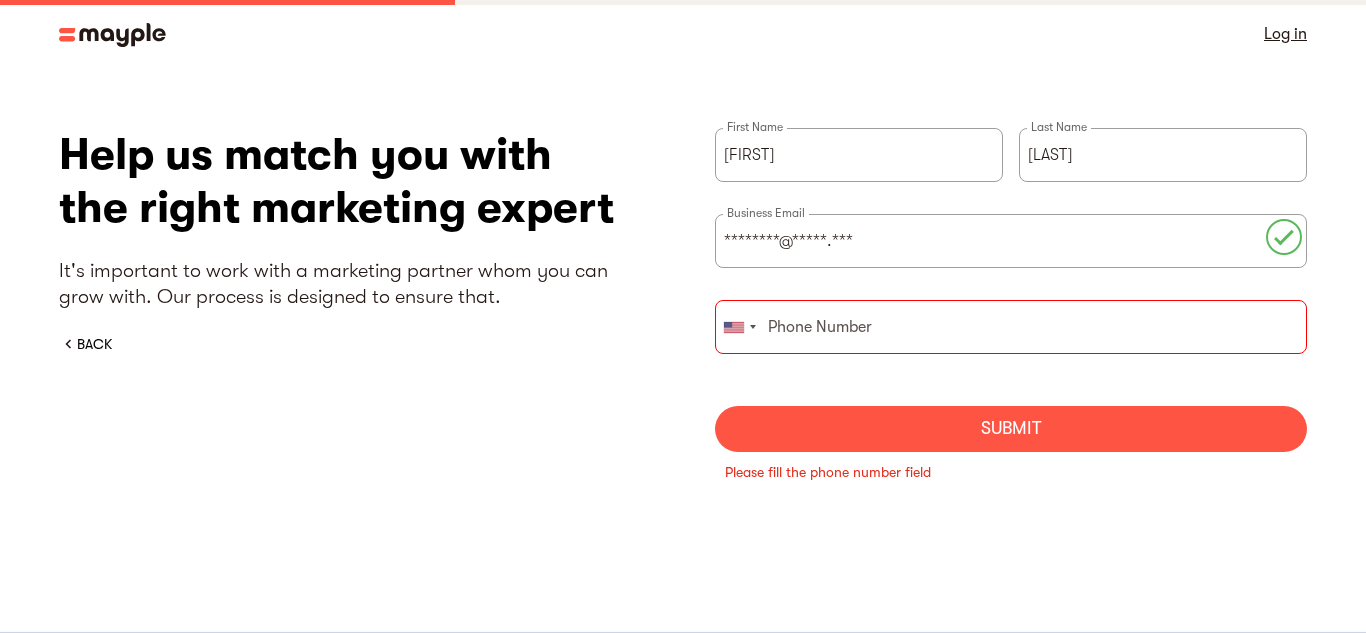 click at bounding box center [1011, 327] 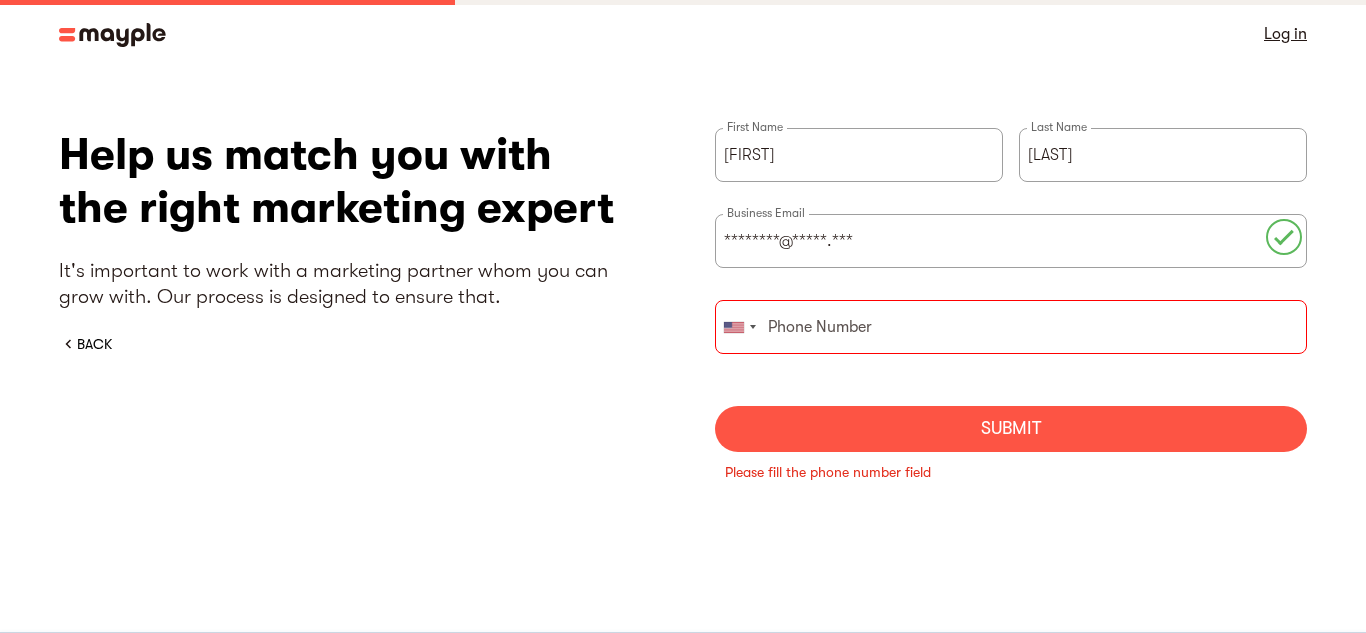 paste on "+44 (###) ### ####" 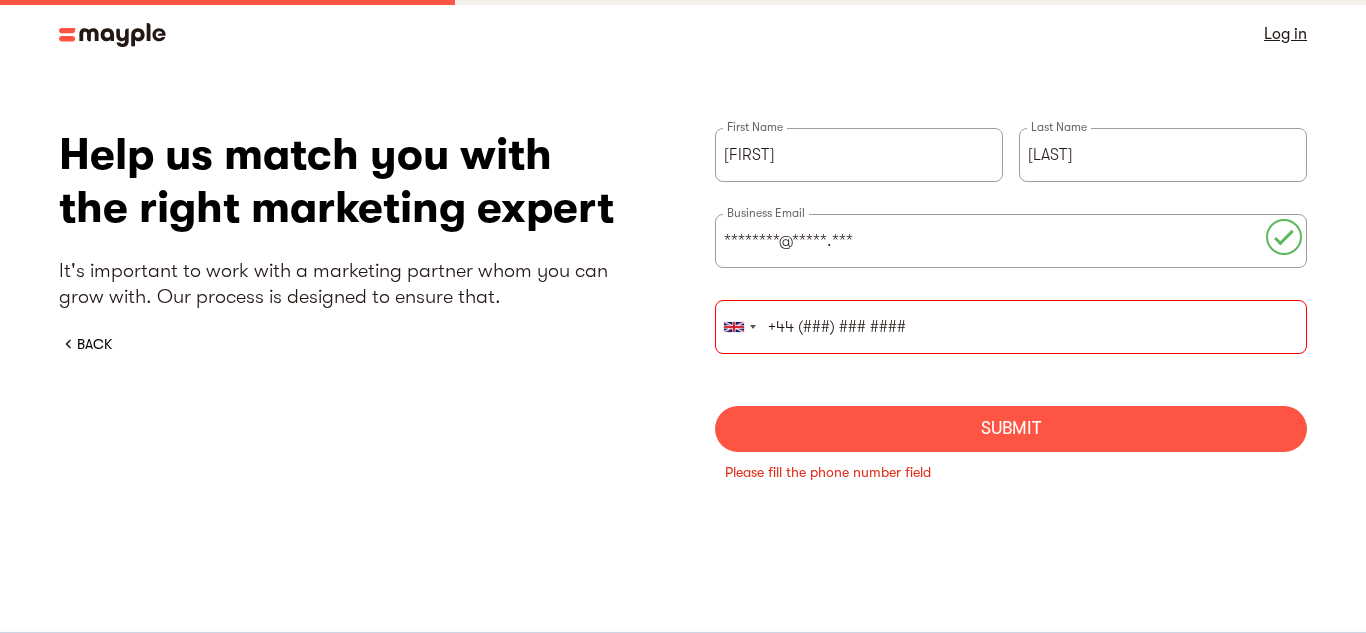 type on "+44 (###) ### ####" 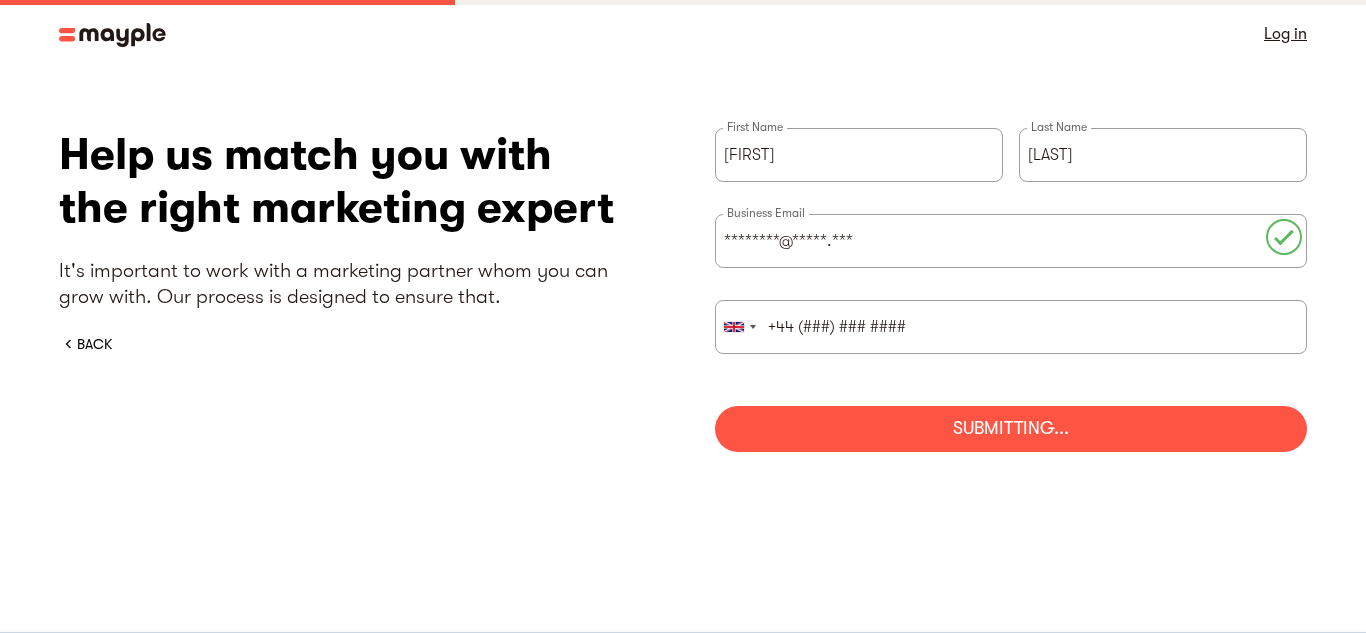 click on "+1(###)######## [FIRST] [LAST] ********@*****.*** ***** Email [COUNTRY] +## [COUNTRY] +44 [COUNTRY] +93 [COUNTRY] +355 [COUNTRY] +213 [COUNTRY] +1 [COUNTRY] +376 [COUNTRY] +244 [COUNTRY] +1 [COUNTRY] +1 [COUNTRY] +54 [COUNTRY] +374 [COUNTRY] +297 [COUNTRY] +247 [COUNTRY] +61 [COUNTRY] +43 [COUNTRY] +994 [COUNTRY] +973 [COUNTRY] +880 [COUNTRY] +1 [COUNTRY] +1 [COUNTRY] +375 [COUNTRY] +501 [COUNTRY] +229 [COUNTRY] +1 [COUNTRY] +1 [COUNTRY] +359 [COUNTRY] +226 [COUNTRY] +257 [COUNTRY] +855 [COUNTRY] +237 [COUNTRY] +1 +238 +599 +1" at bounding box center [1011, 290] 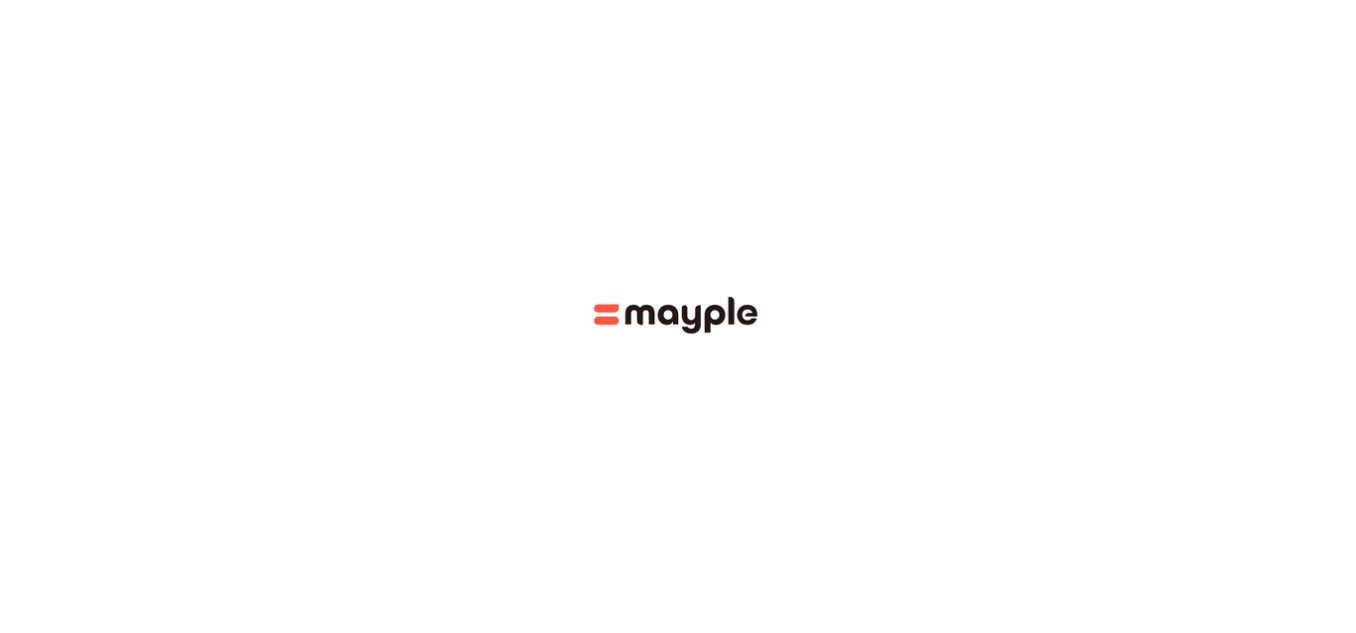 scroll, scrollTop: 0, scrollLeft: 0, axis: both 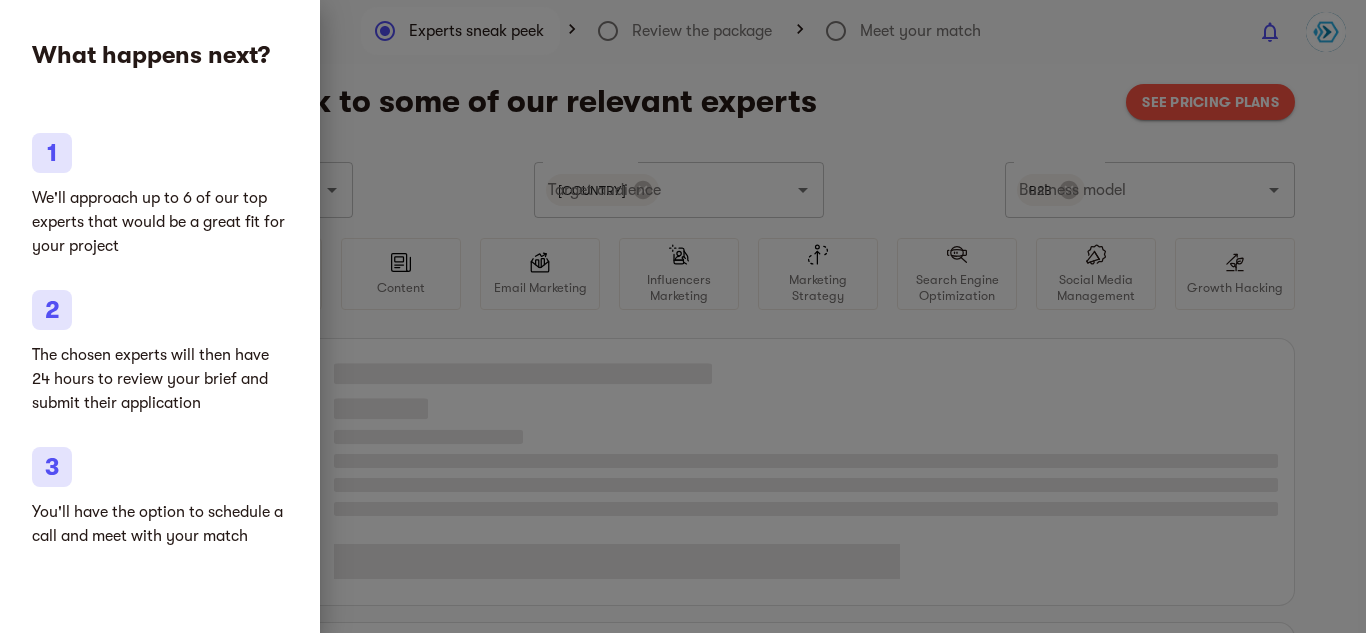 type on "Marketing agencies" 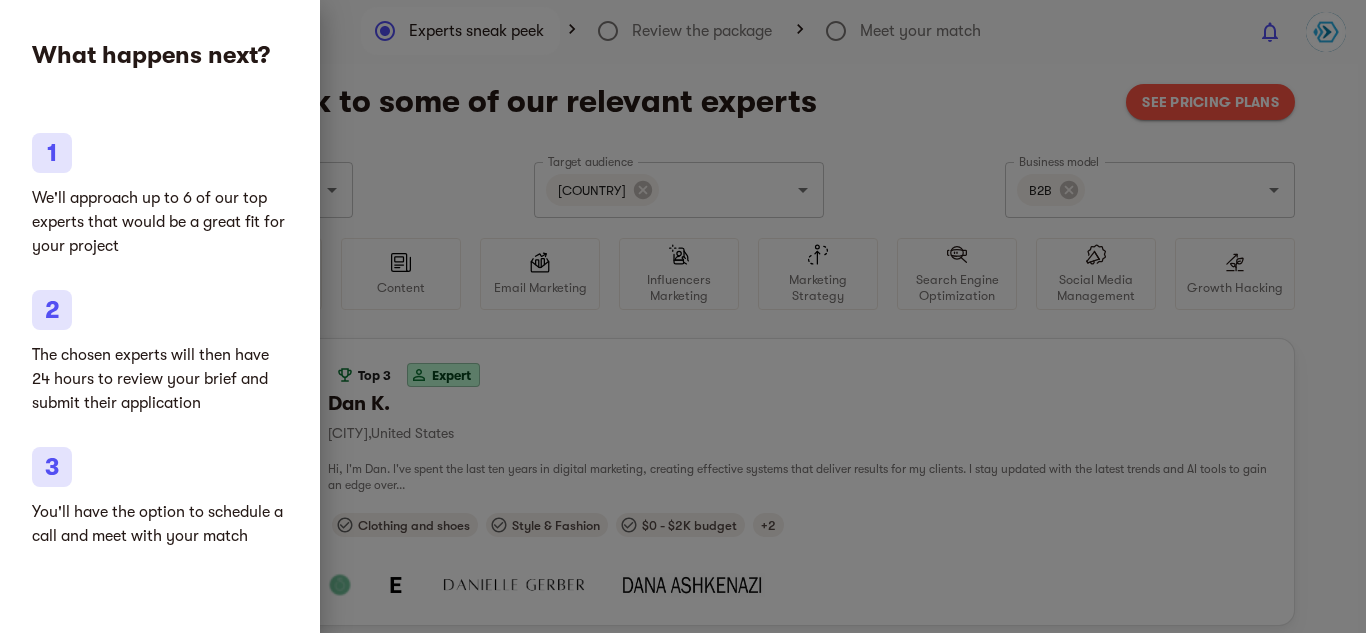 click at bounding box center [683, 316] 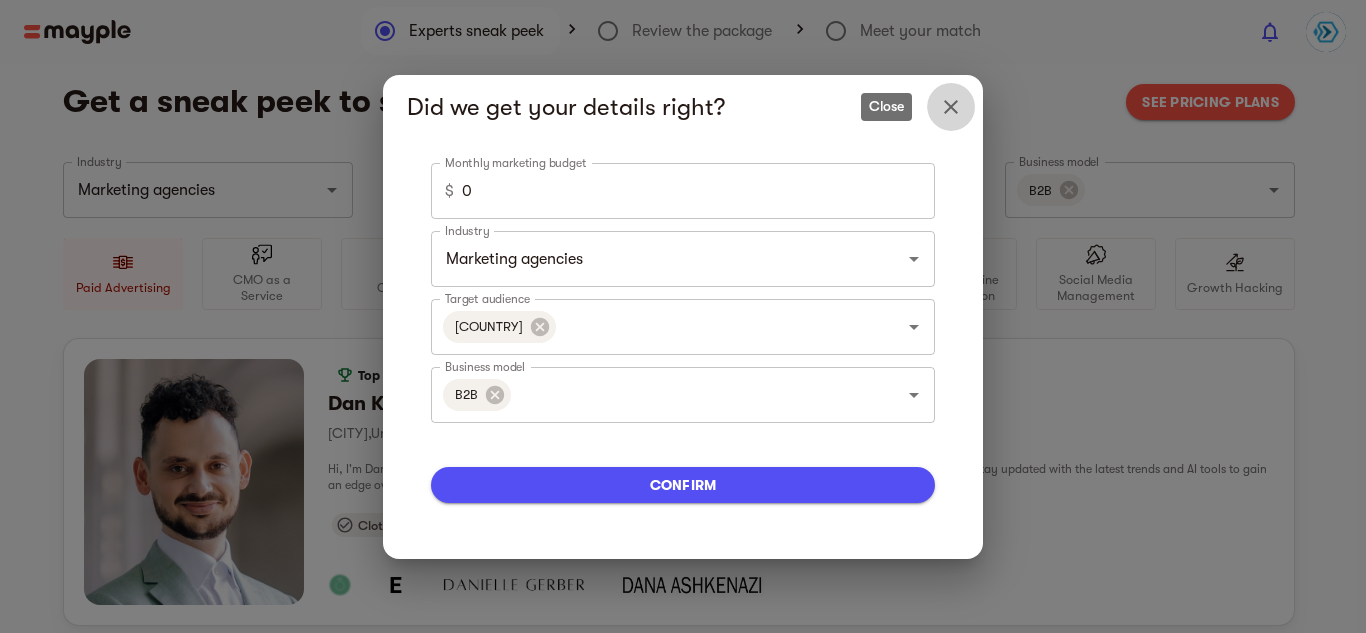 click 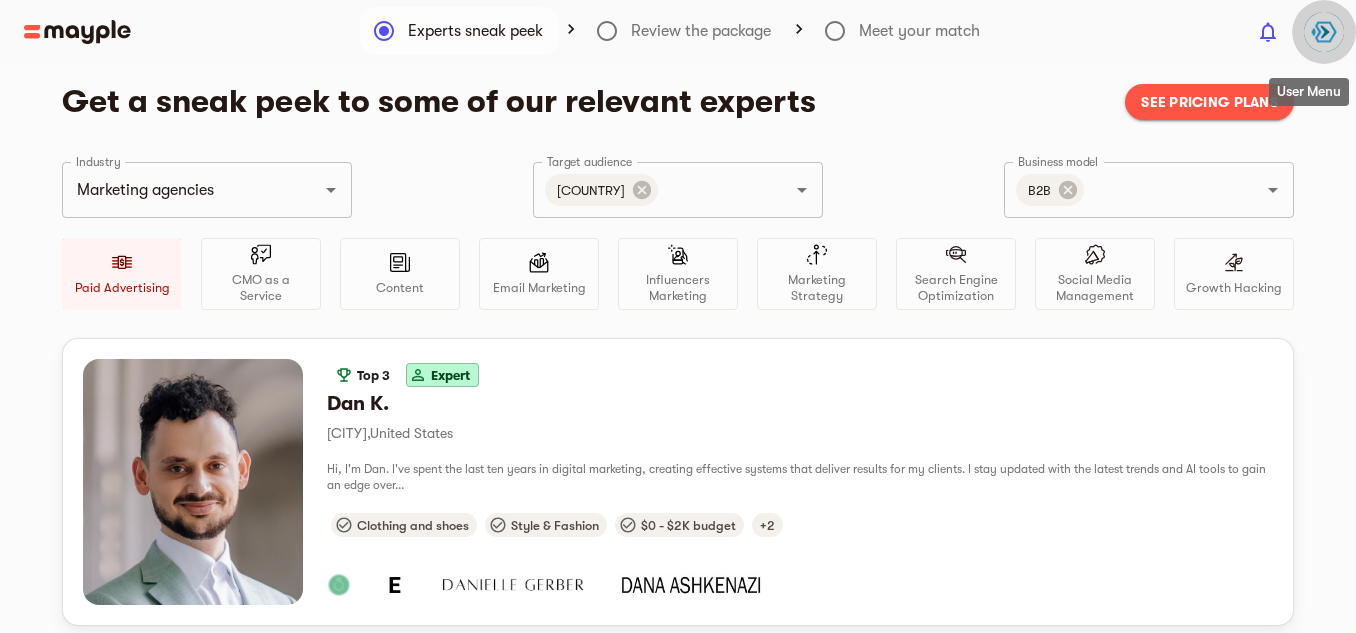click at bounding box center (1324, 32) 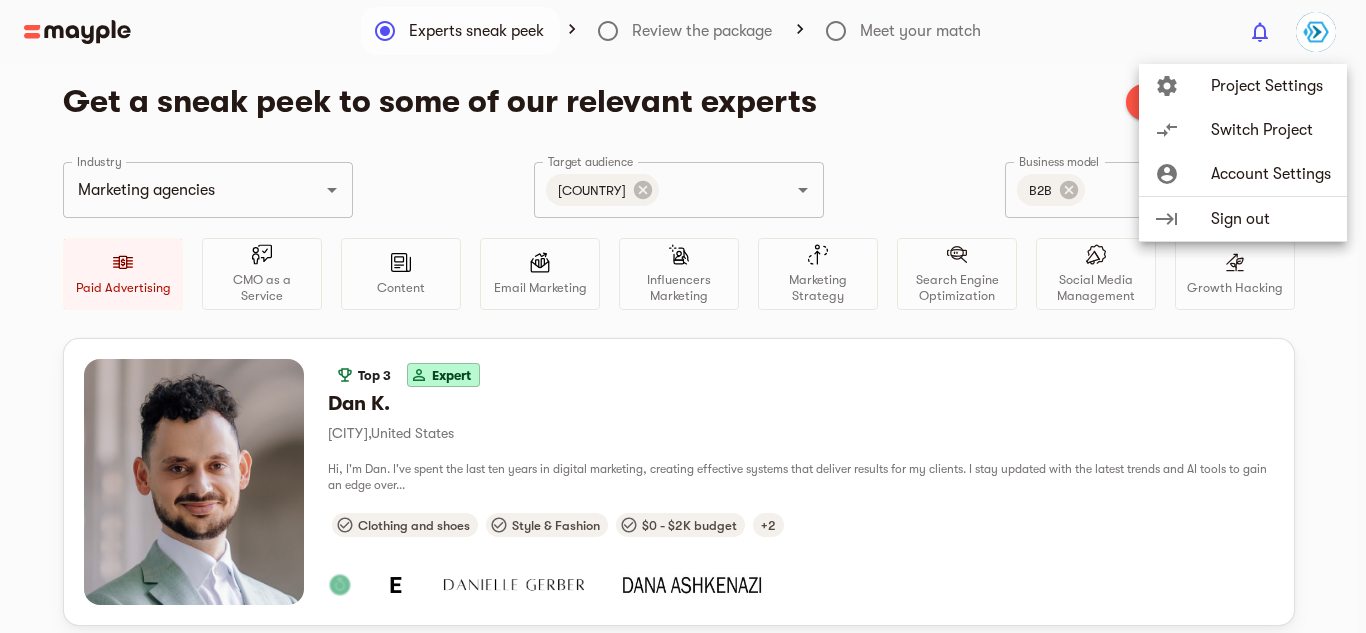 click at bounding box center [683, 316] 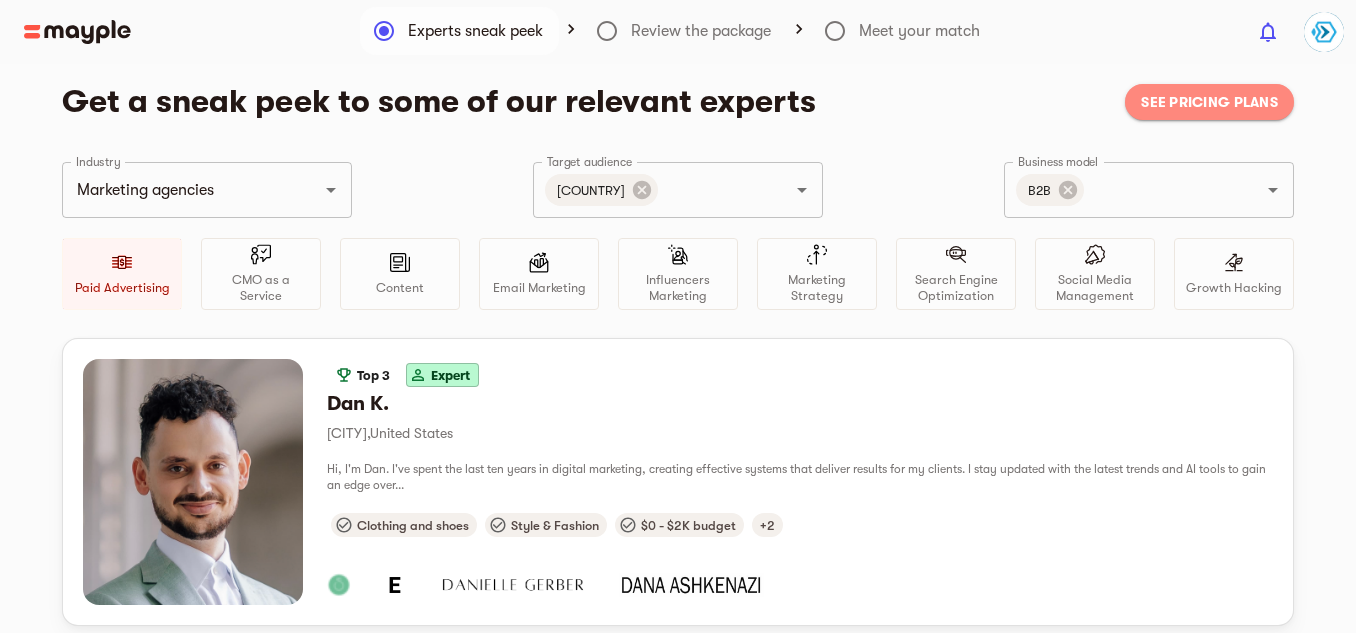 click on "See pricing plans" at bounding box center (1209, 102) 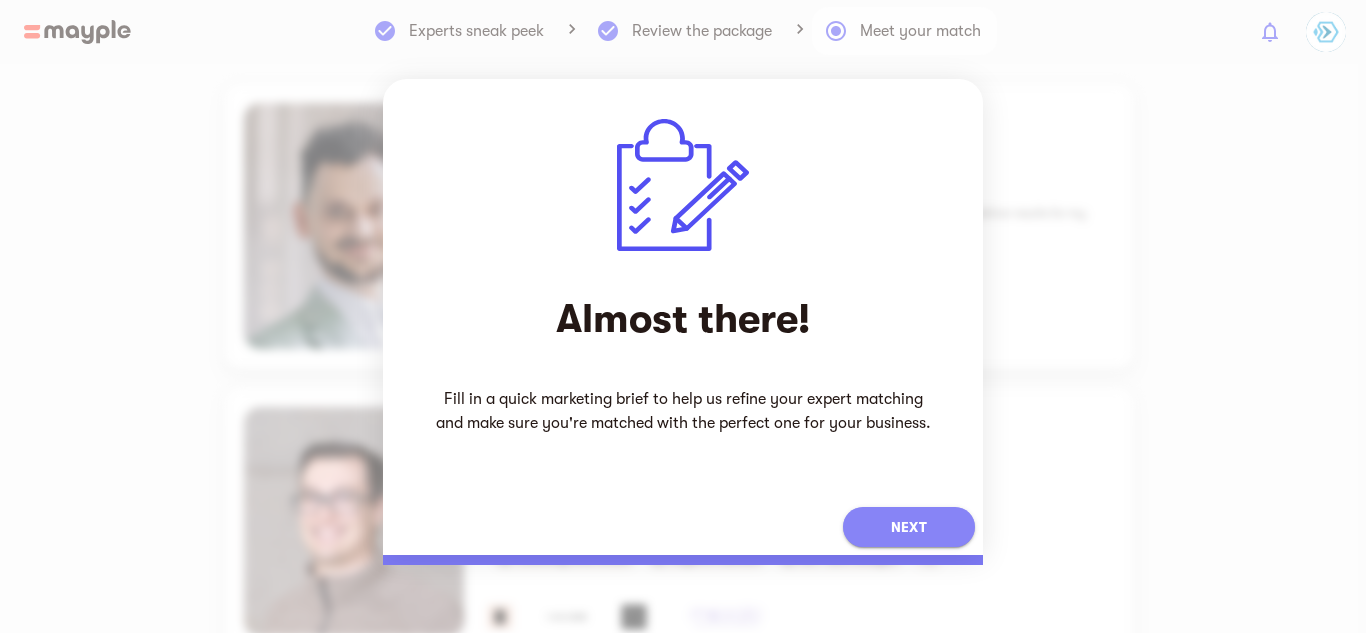 click on "Next" at bounding box center [909, 527] 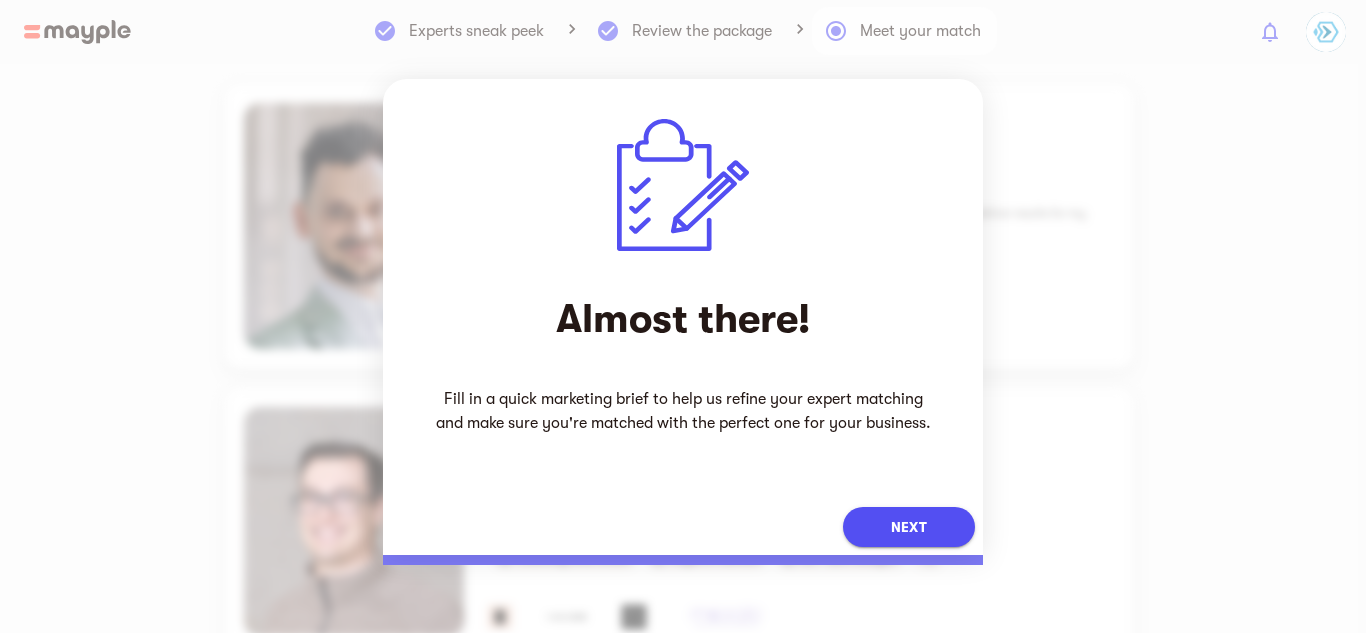 click on "Almost there! Fill in a quick marketing brief to help us refine your expert matching and make sure you're matched with the perfect one for your business. Next" at bounding box center [683, 316] 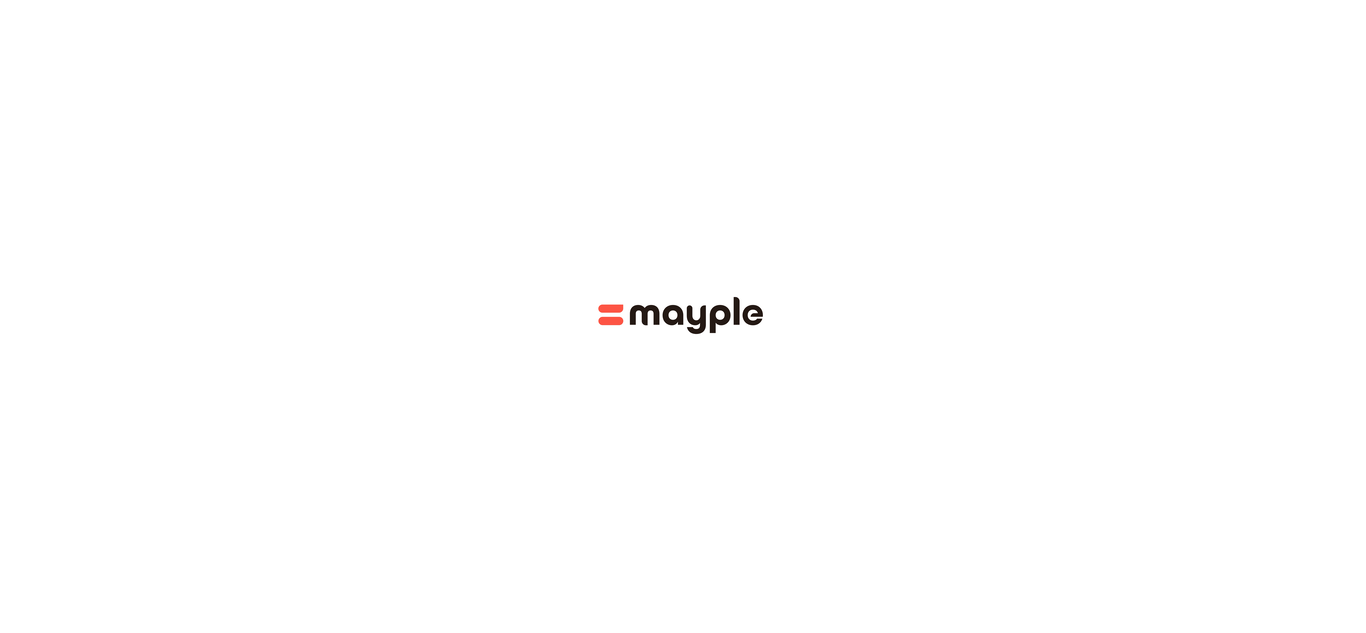 scroll, scrollTop: 0, scrollLeft: 0, axis: both 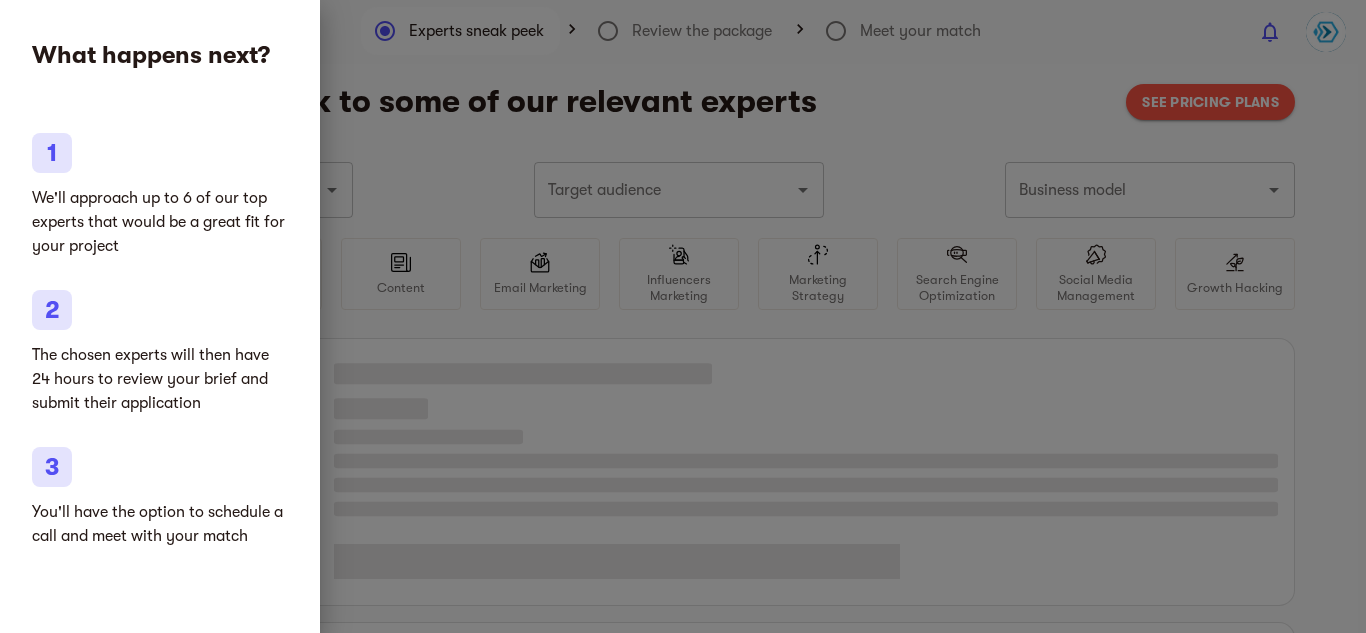 click at bounding box center [683, 316] 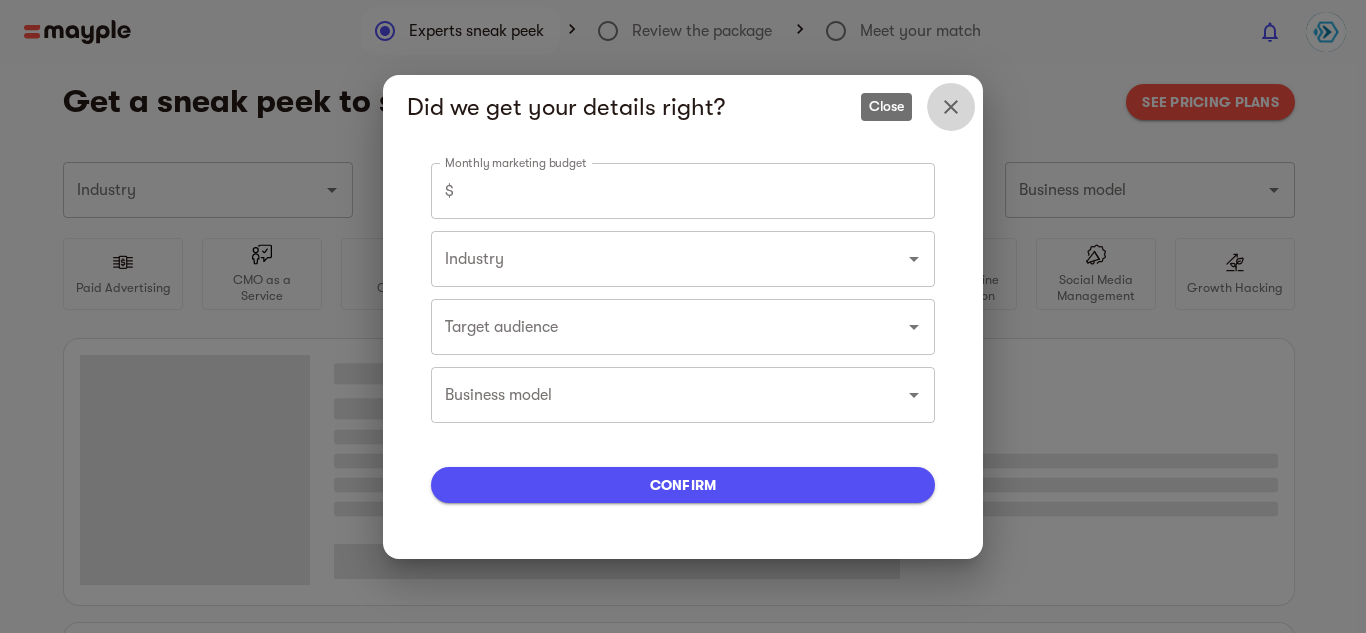 type on "Marketing agencies" 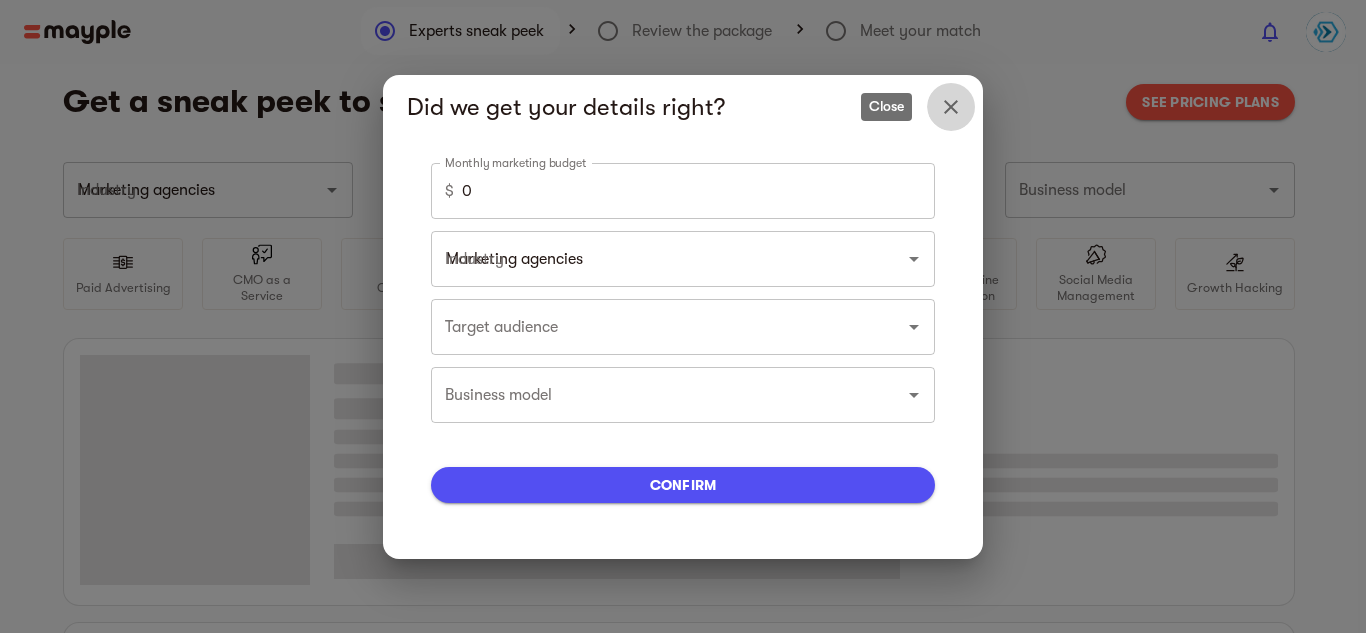 click 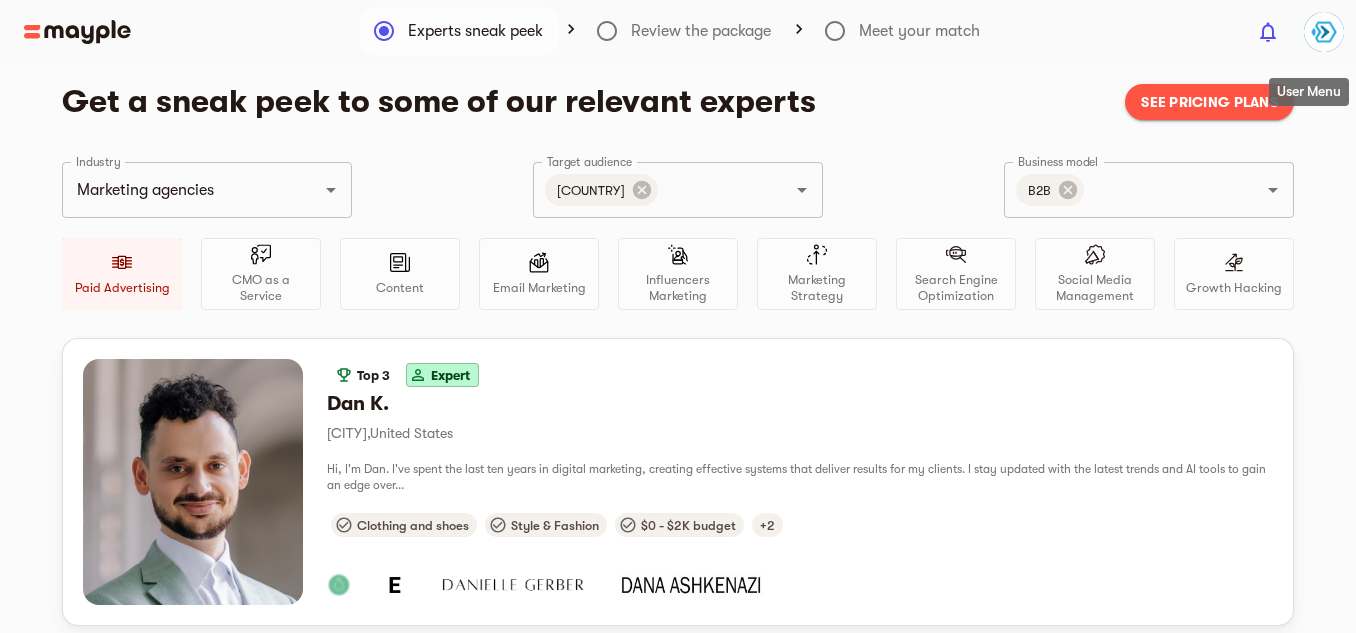 click at bounding box center (1324, 32) 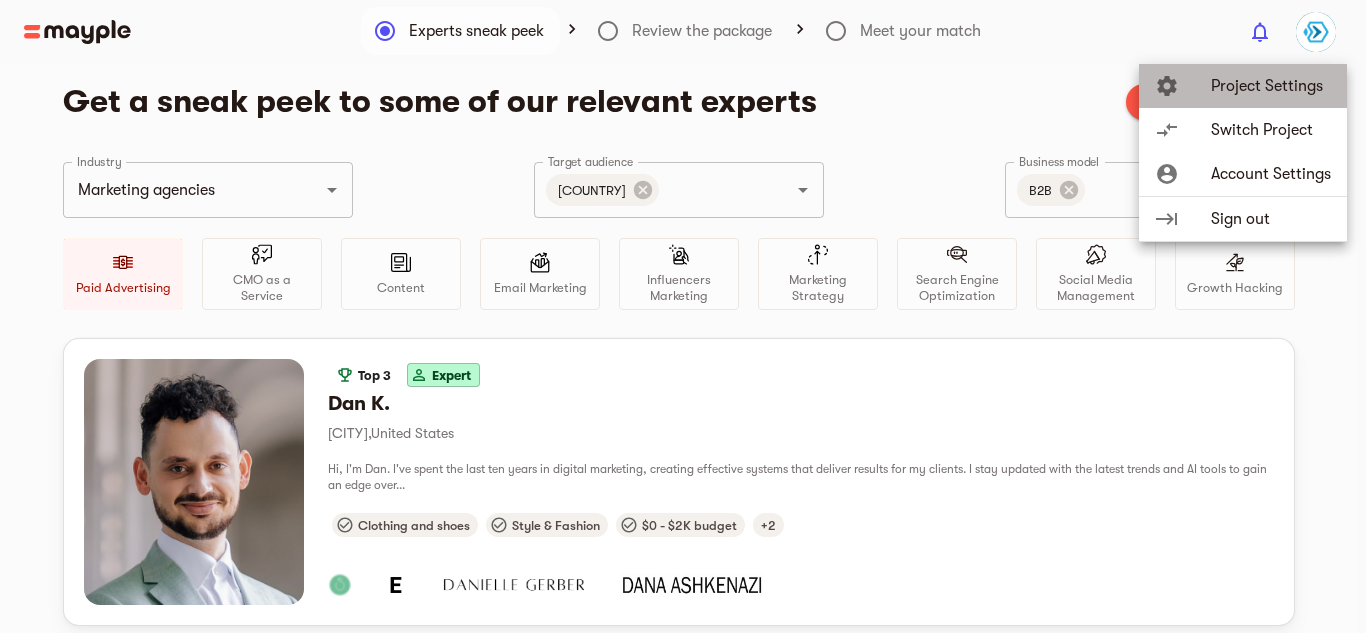 click on "Project Settings" at bounding box center [1271, 86] 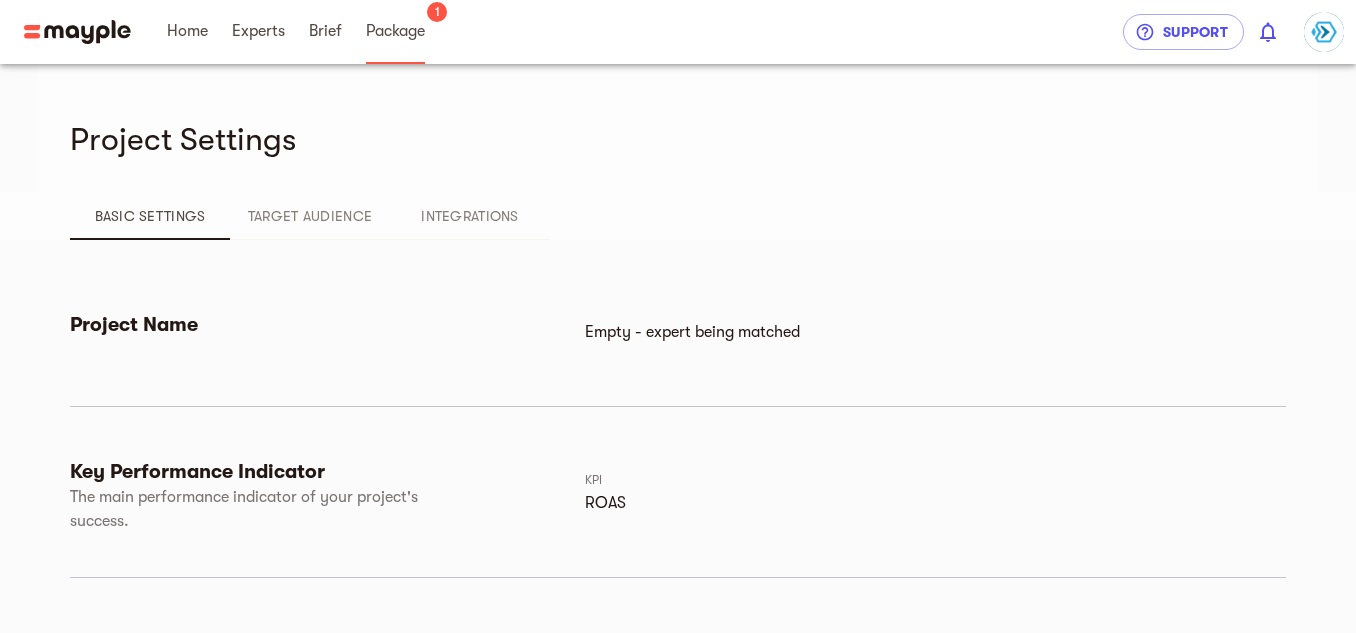 click on "Package" at bounding box center [395, 32] 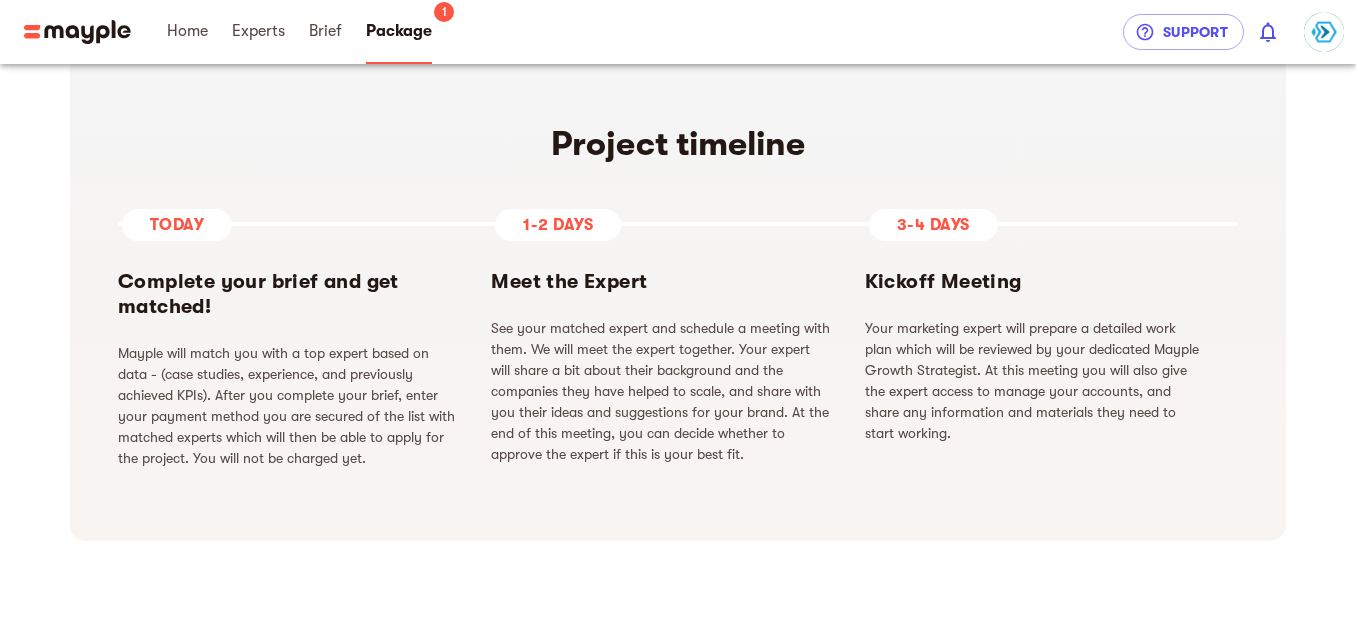 scroll, scrollTop: 1000, scrollLeft: 0, axis: vertical 